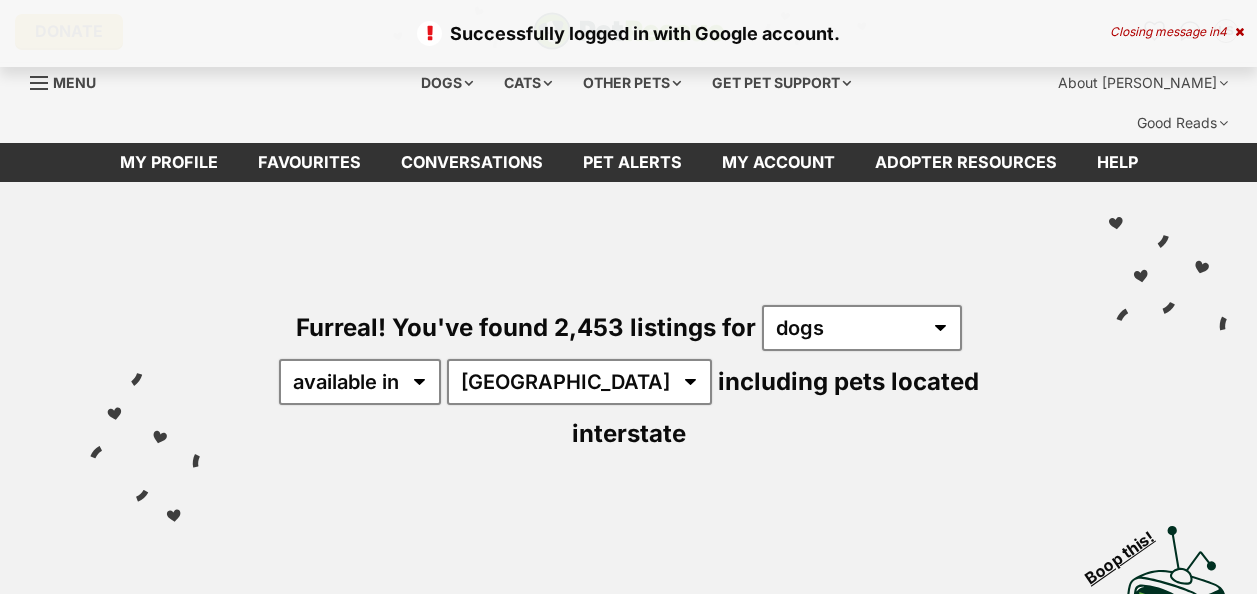 scroll, scrollTop: 0, scrollLeft: 0, axis: both 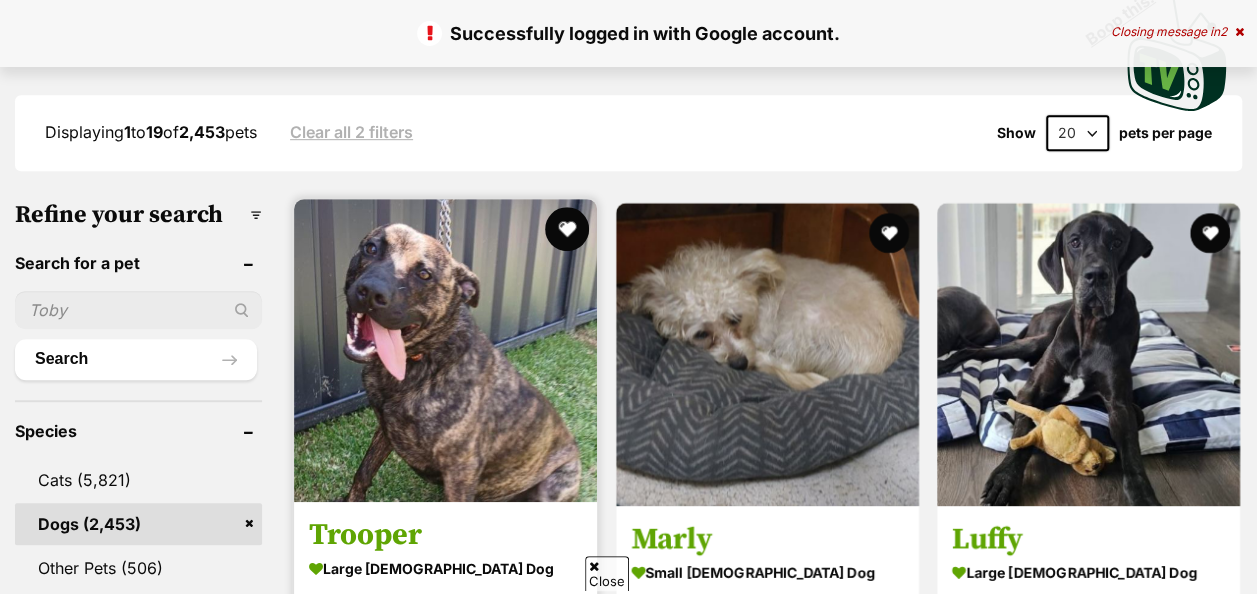 click at bounding box center (567, 229) 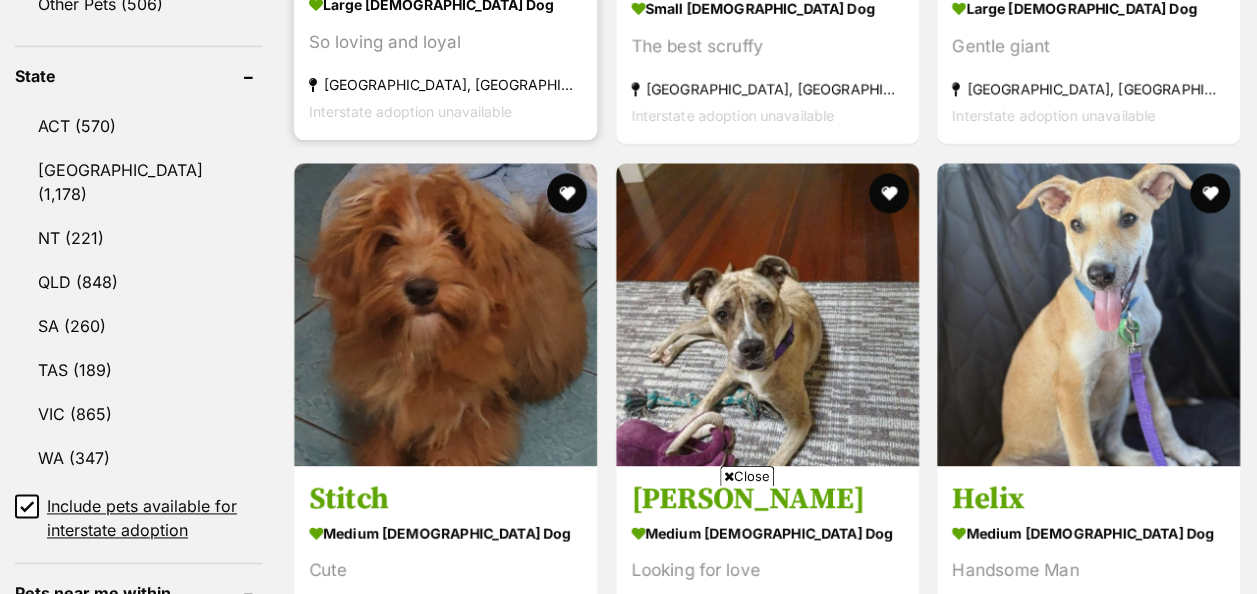 scroll, scrollTop: 1147, scrollLeft: 0, axis: vertical 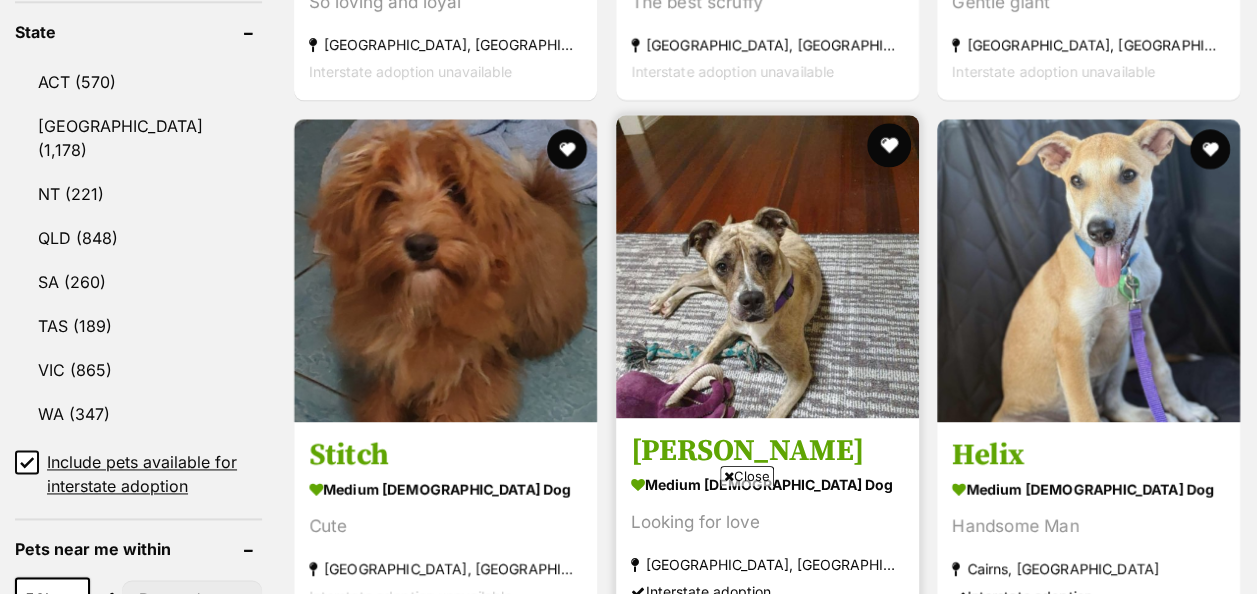 click at bounding box center (888, 145) 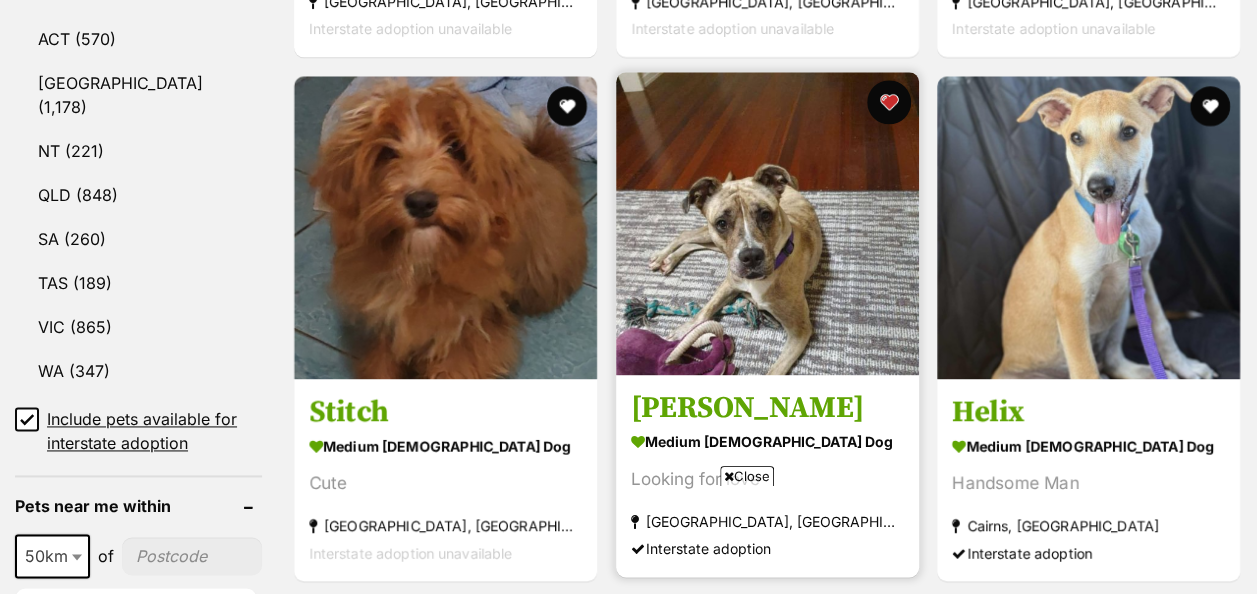 scroll, scrollTop: 1189, scrollLeft: 0, axis: vertical 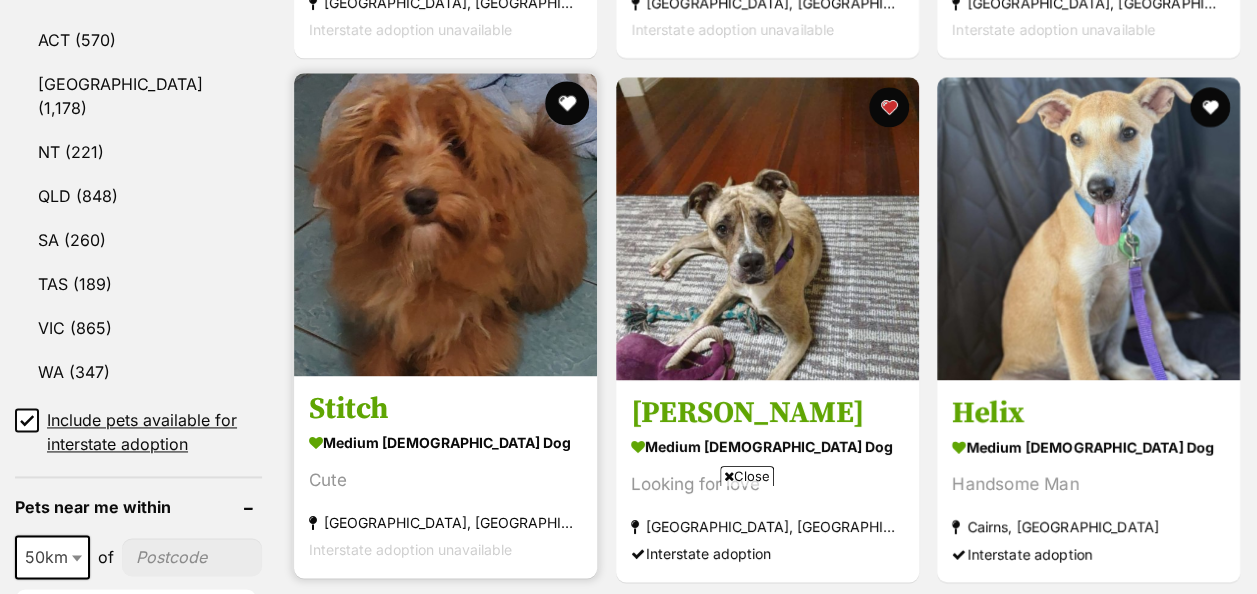 click at bounding box center (567, 103) 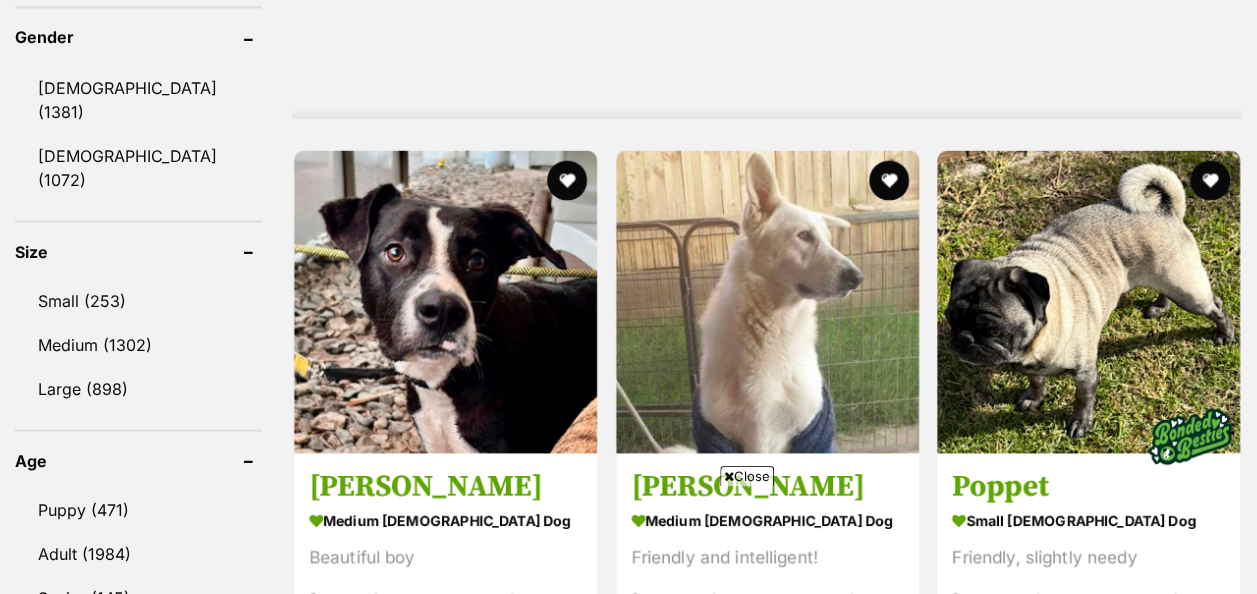 scroll, scrollTop: 1831, scrollLeft: 0, axis: vertical 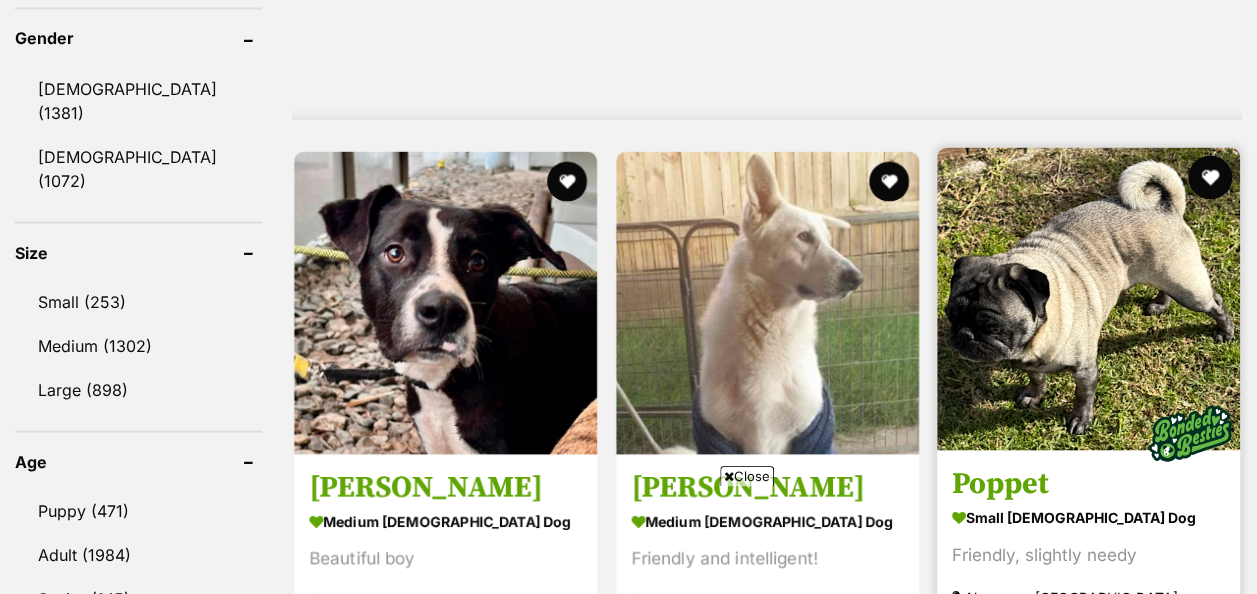 click at bounding box center (1210, 177) 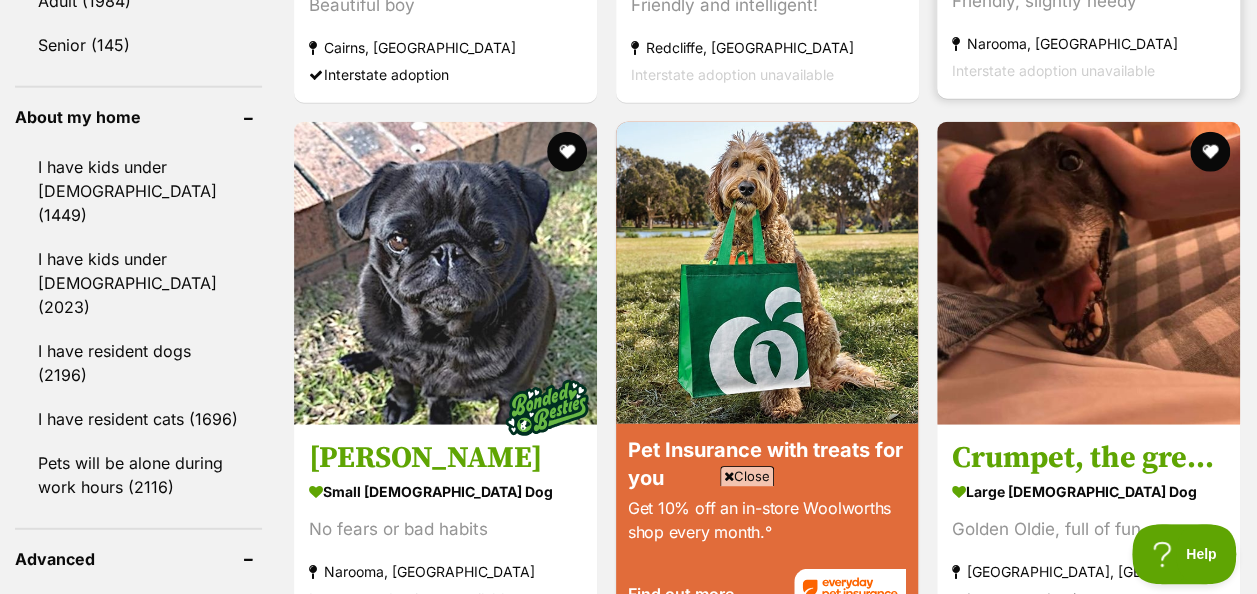 scroll, scrollTop: 2385, scrollLeft: 0, axis: vertical 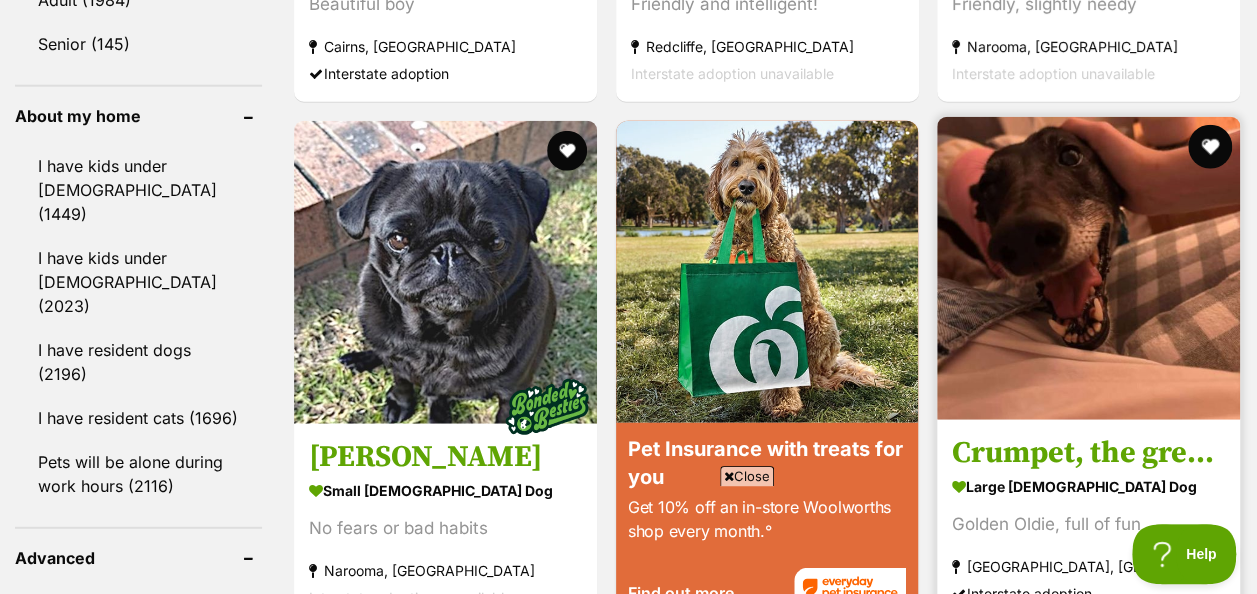 click at bounding box center [1210, 147] 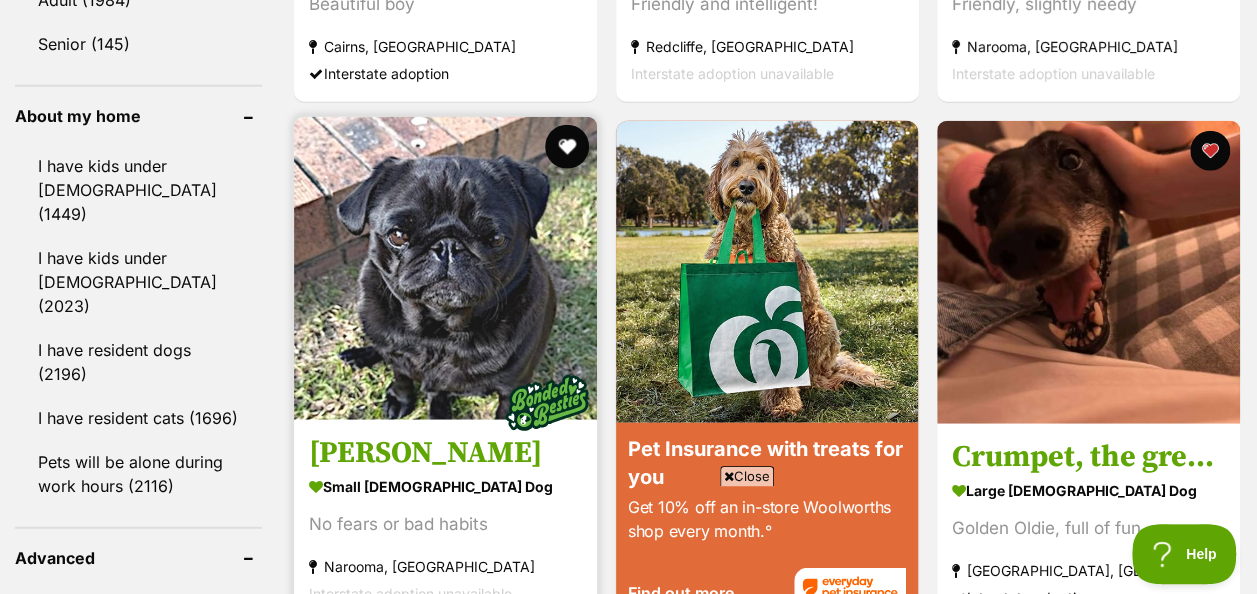 click at bounding box center [567, 147] 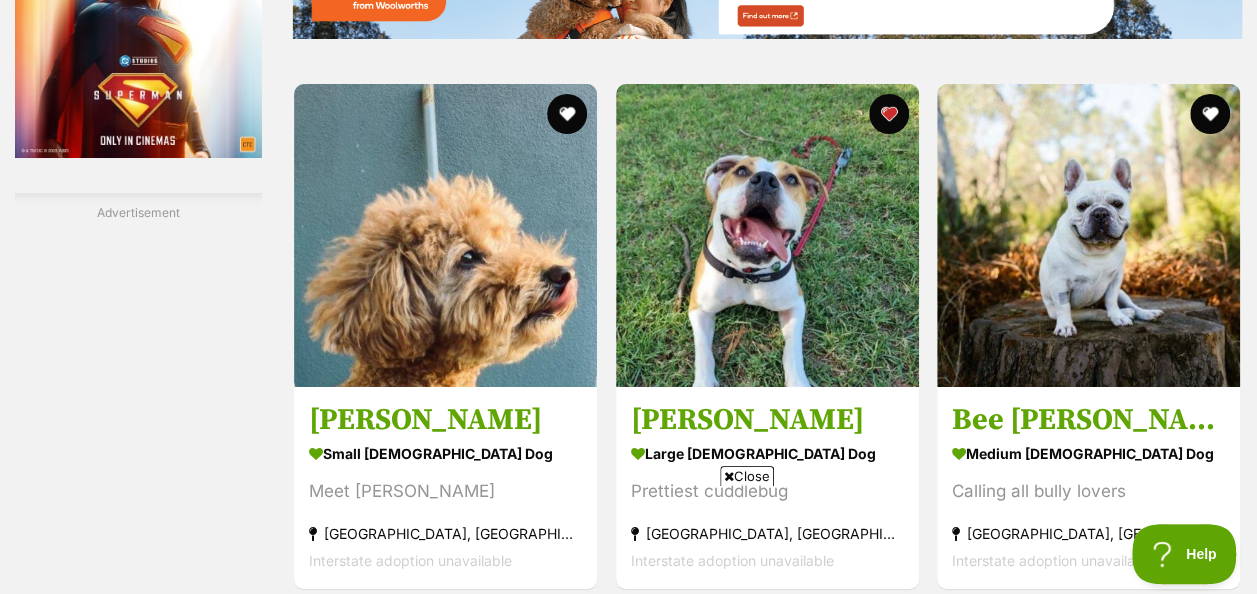 scroll, scrollTop: 3662, scrollLeft: 0, axis: vertical 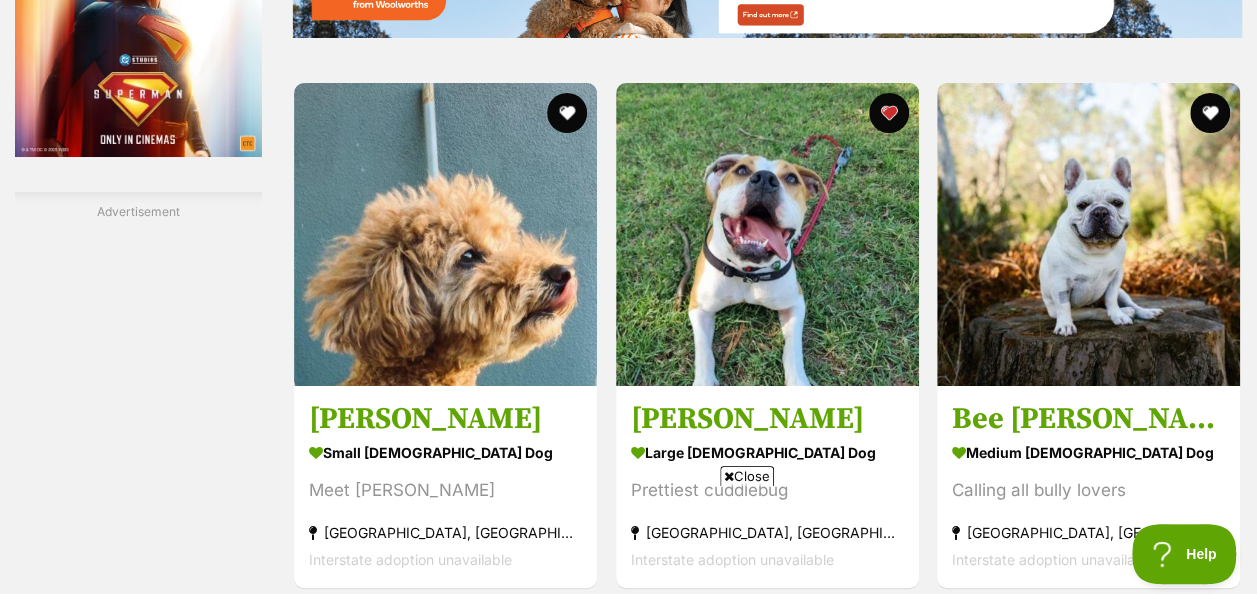click at bounding box center (567, 113) 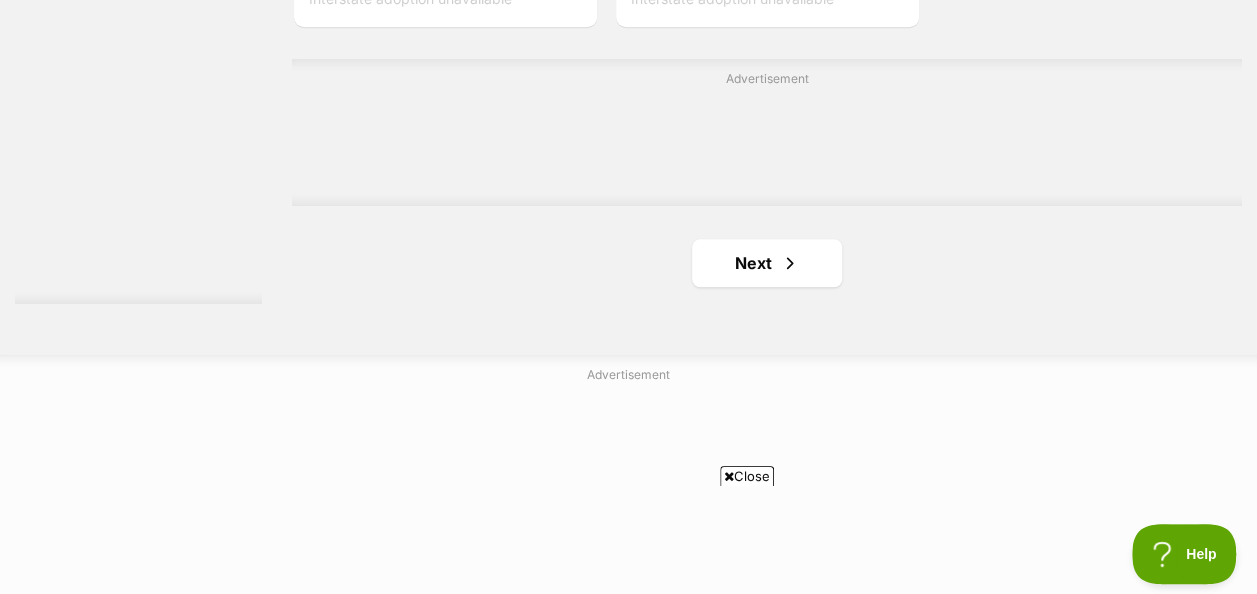 scroll, scrollTop: 4773, scrollLeft: 0, axis: vertical 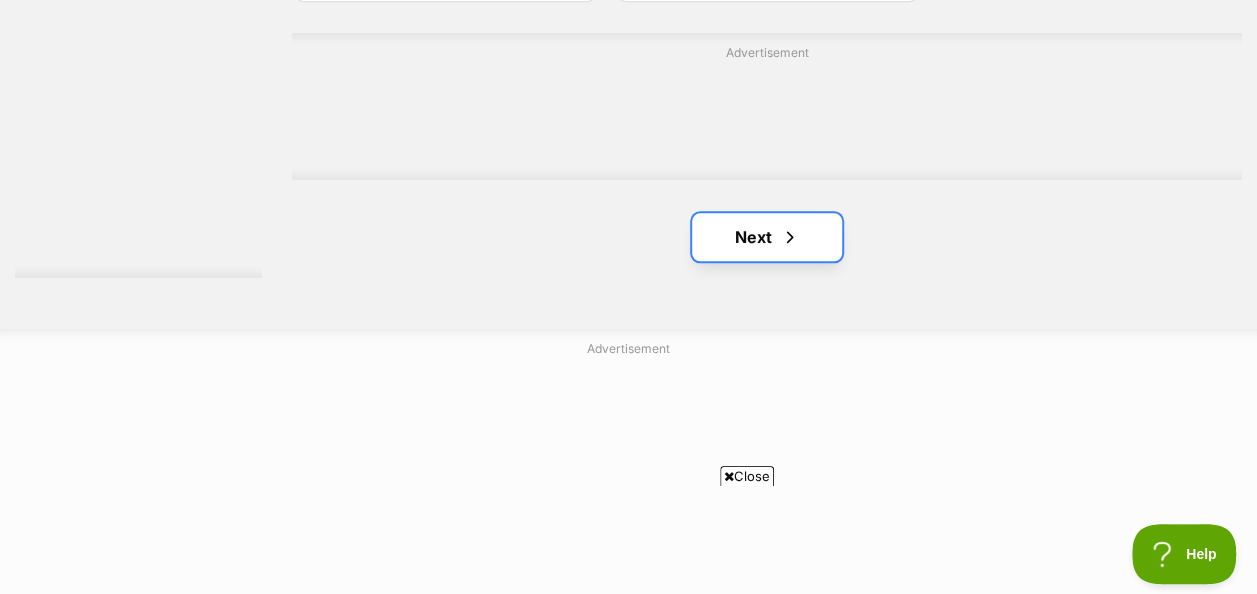 click on "Next" at bounding box center (767, 237) 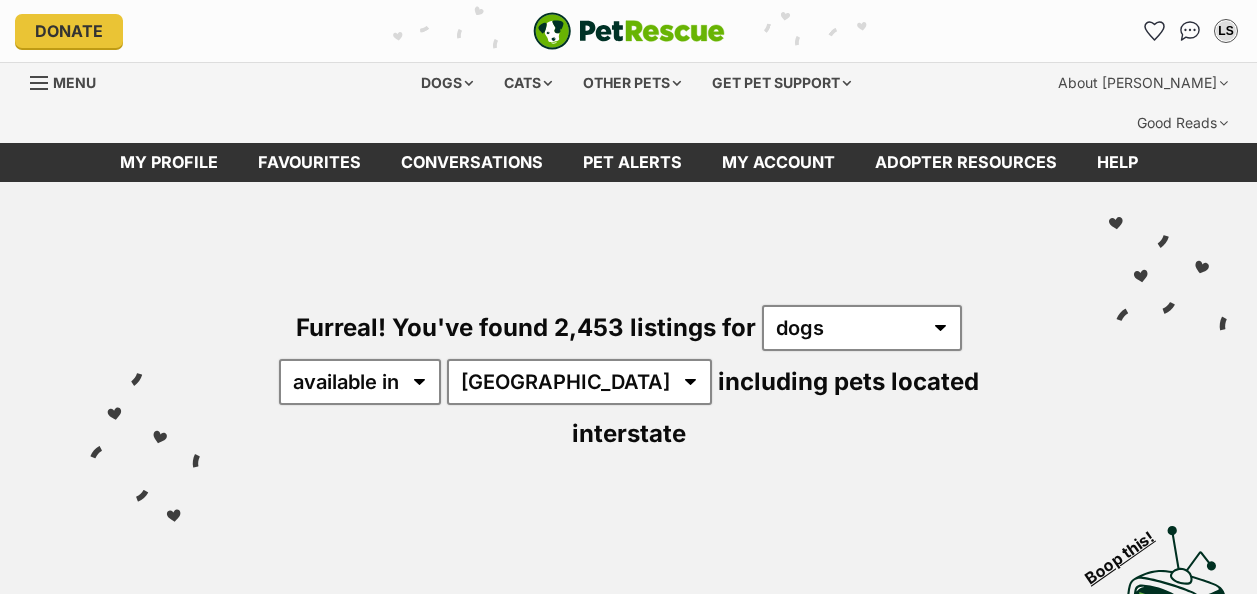 scroll, scrollTop: 0, scrollLeft: 0, axis: both 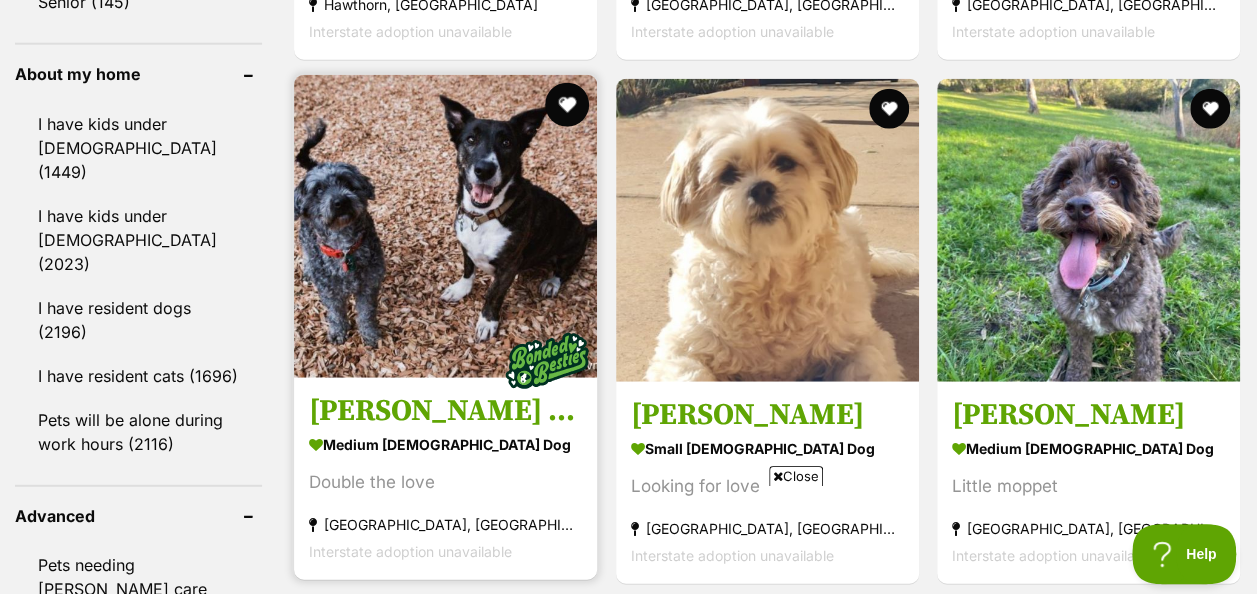 click at bounding box center (567, 105) 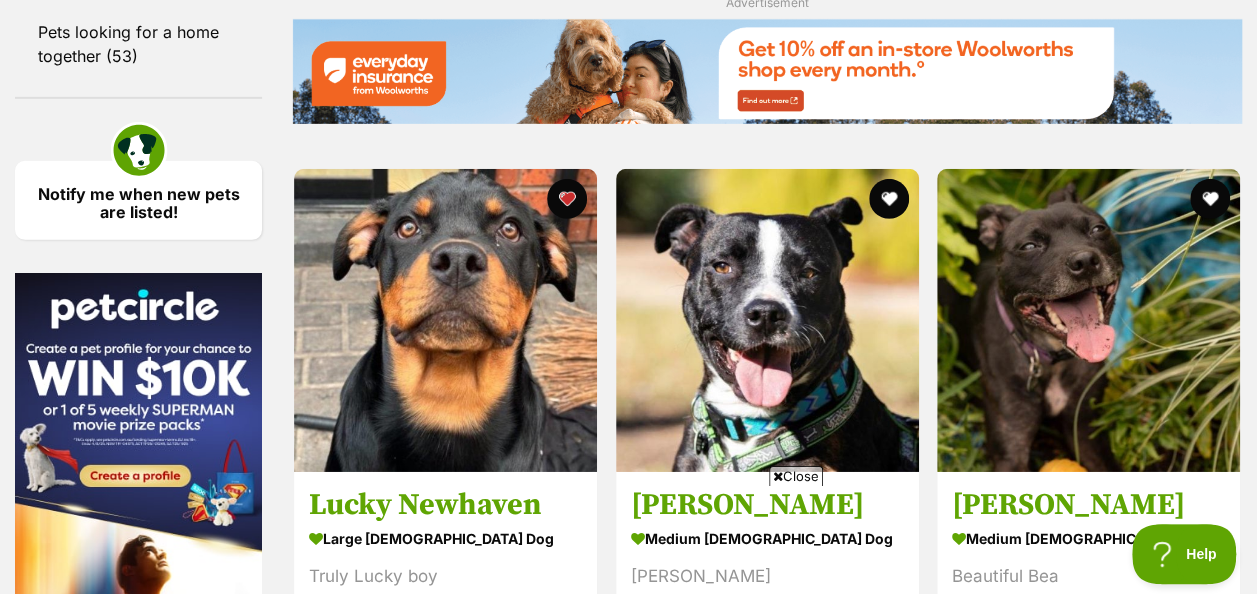 scroll, scrollTop: 3143, scrollLeft: 0, axis: vertical 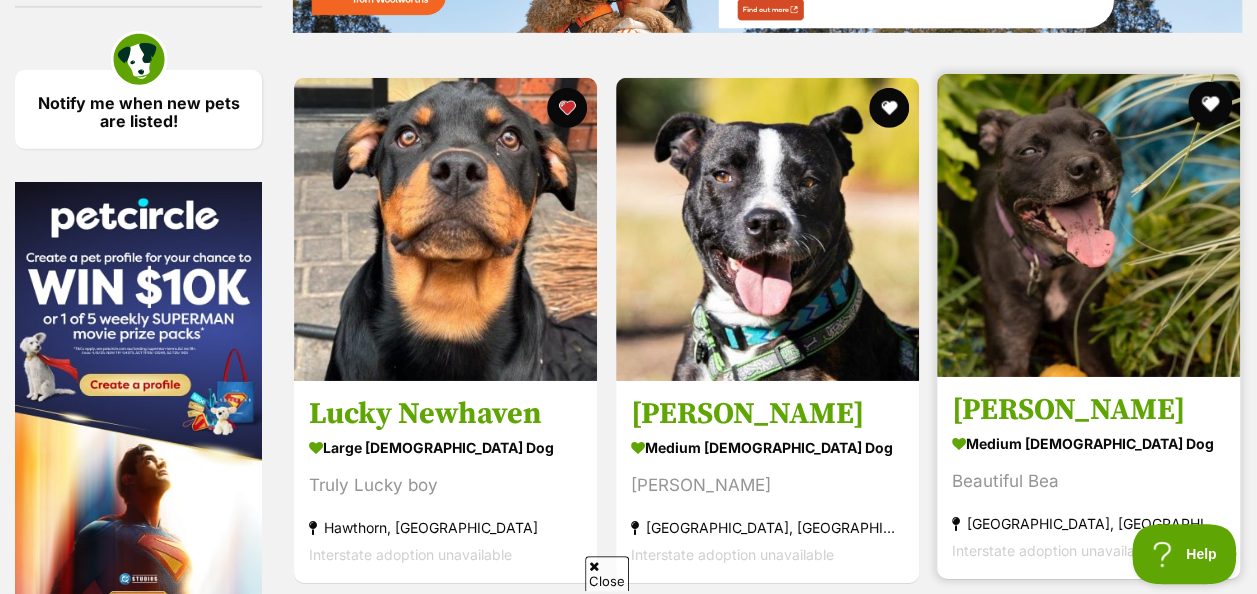 click at bounding box center [1210, 104] 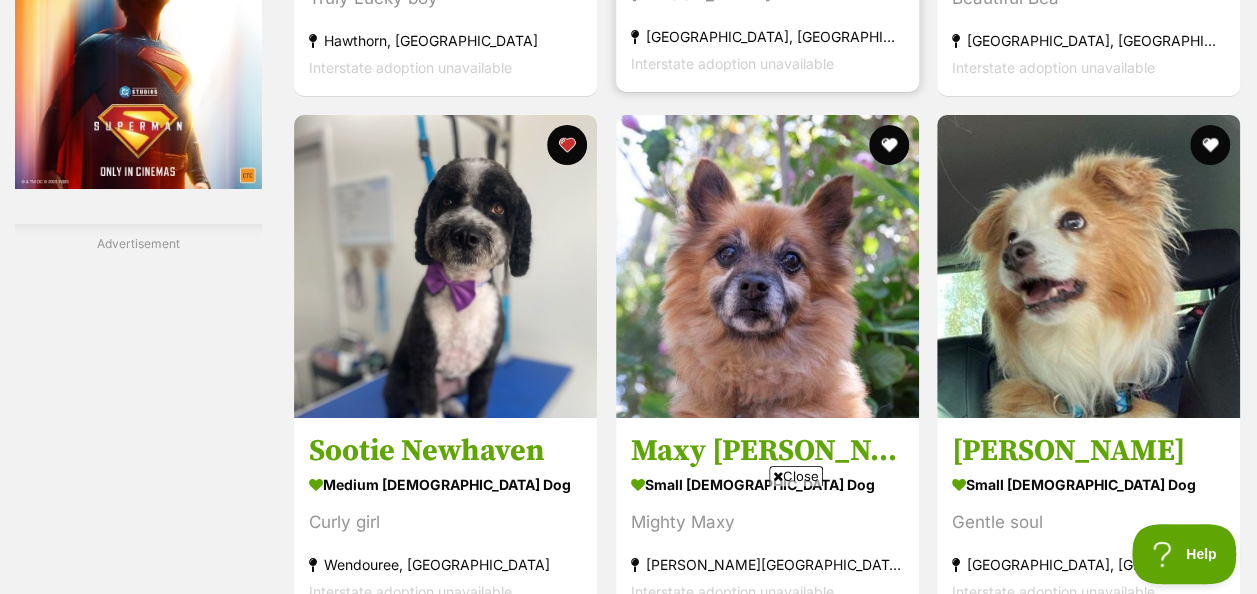 scroll, scrollTop: 3631, scrollLeft: 0, axis: vertical 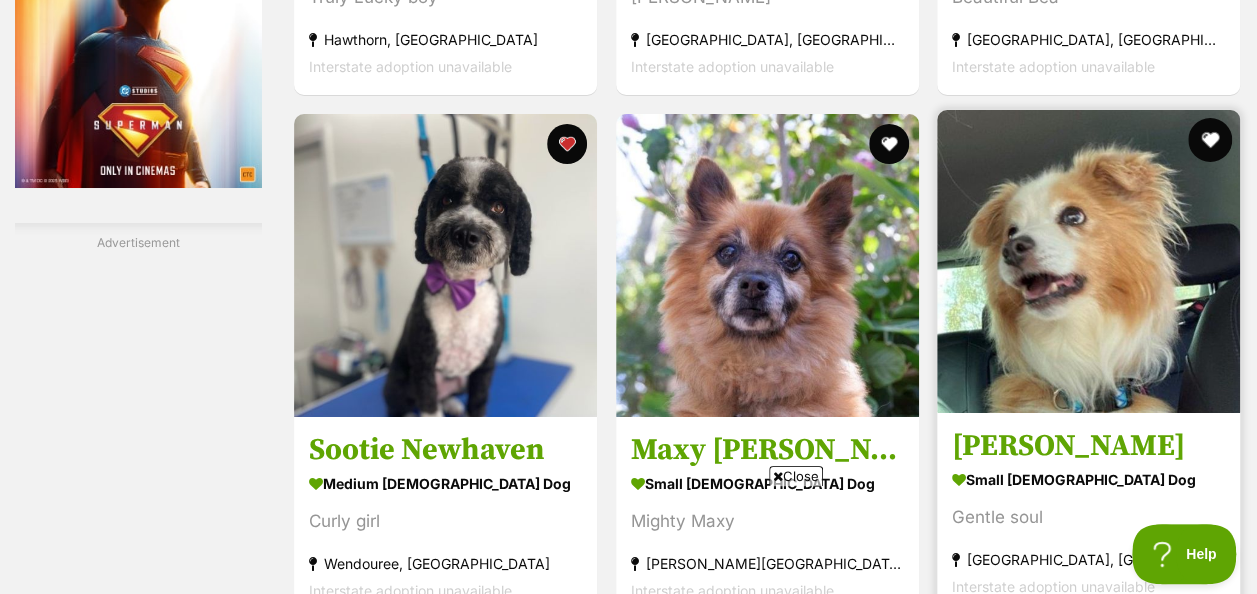 click at bounding box center [1210, 140] 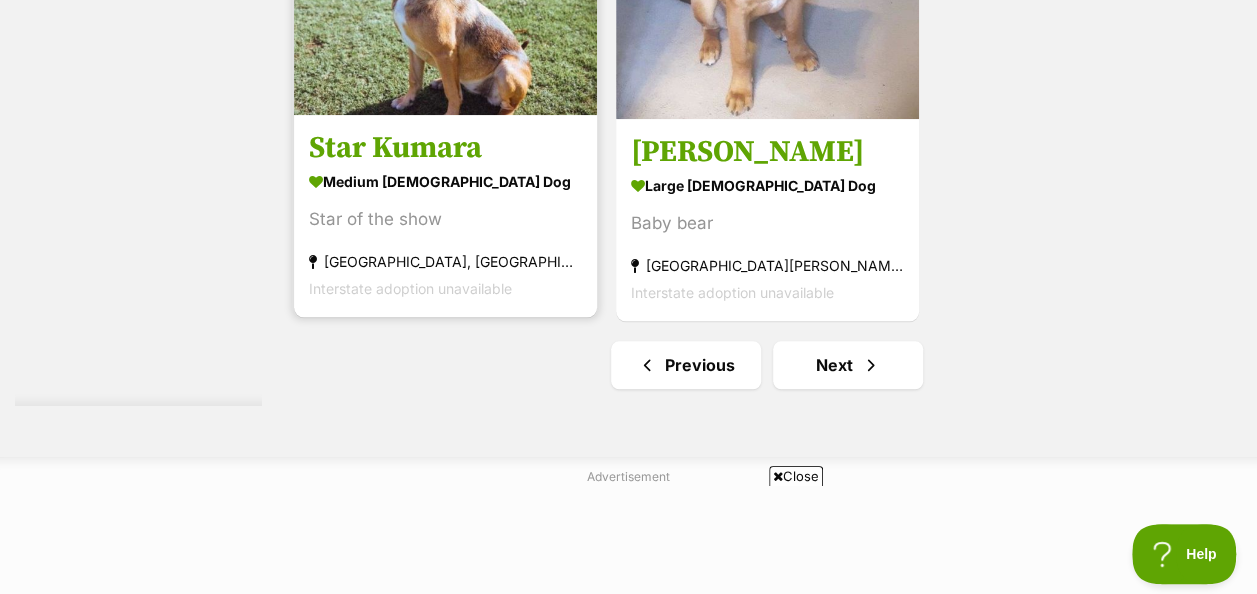 scroll, scrollTop: 4648, scrollLeft: 0, axis: vertical 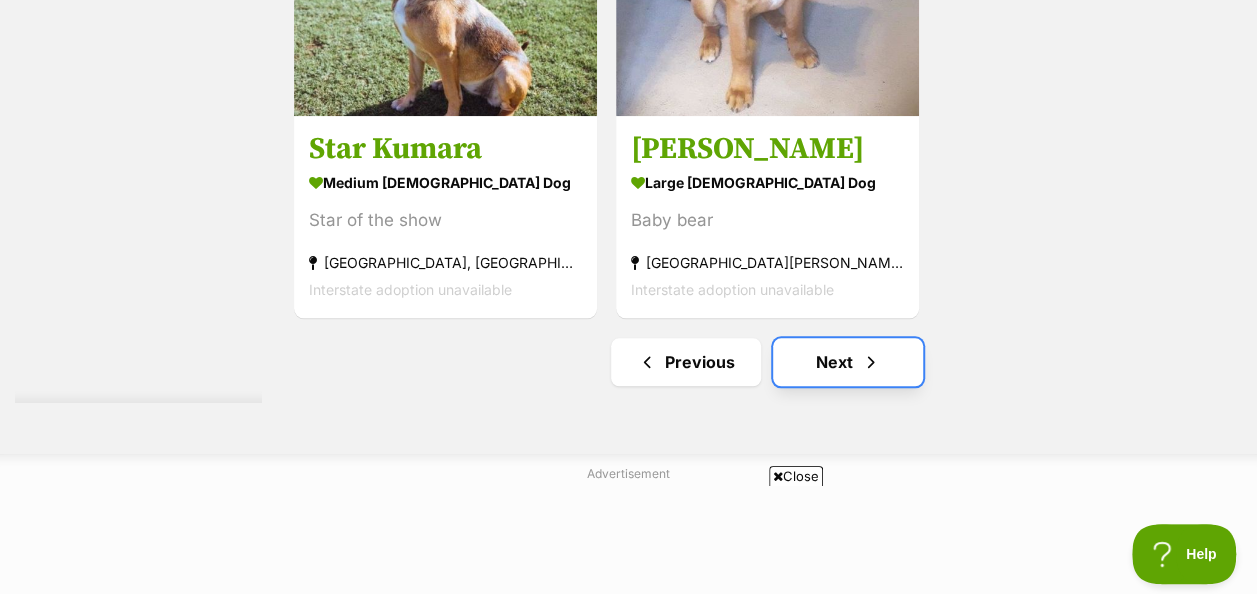 click on "Next" at bounding box center (848, 362) 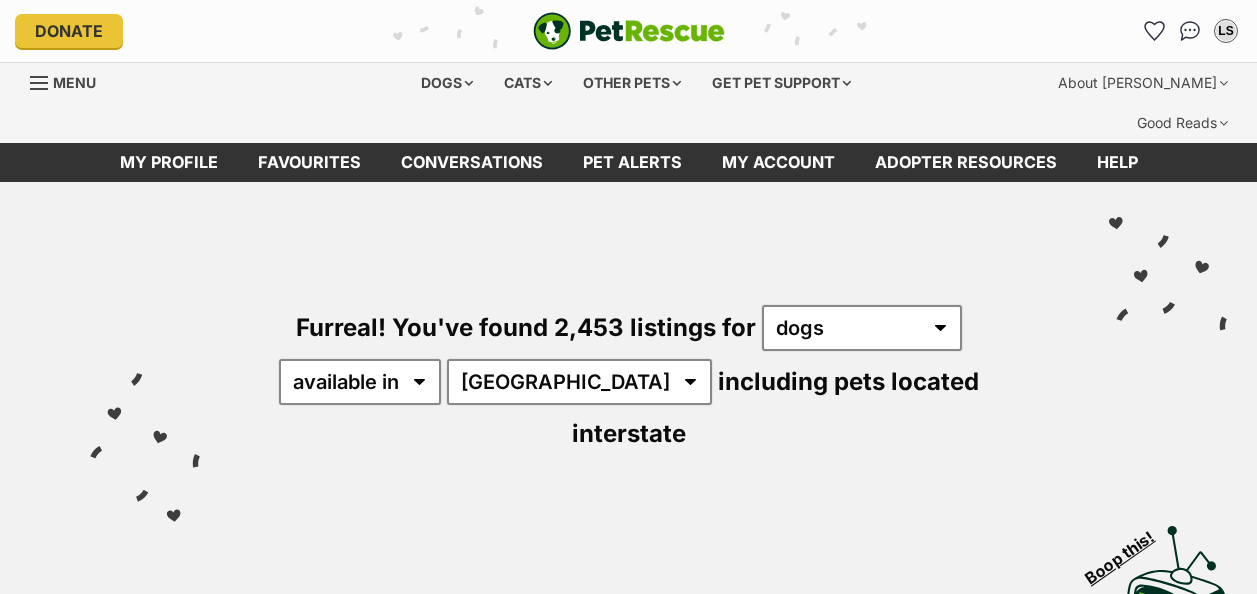 scroll, scrollTop: 0, scrollLeft: 0, axis: both 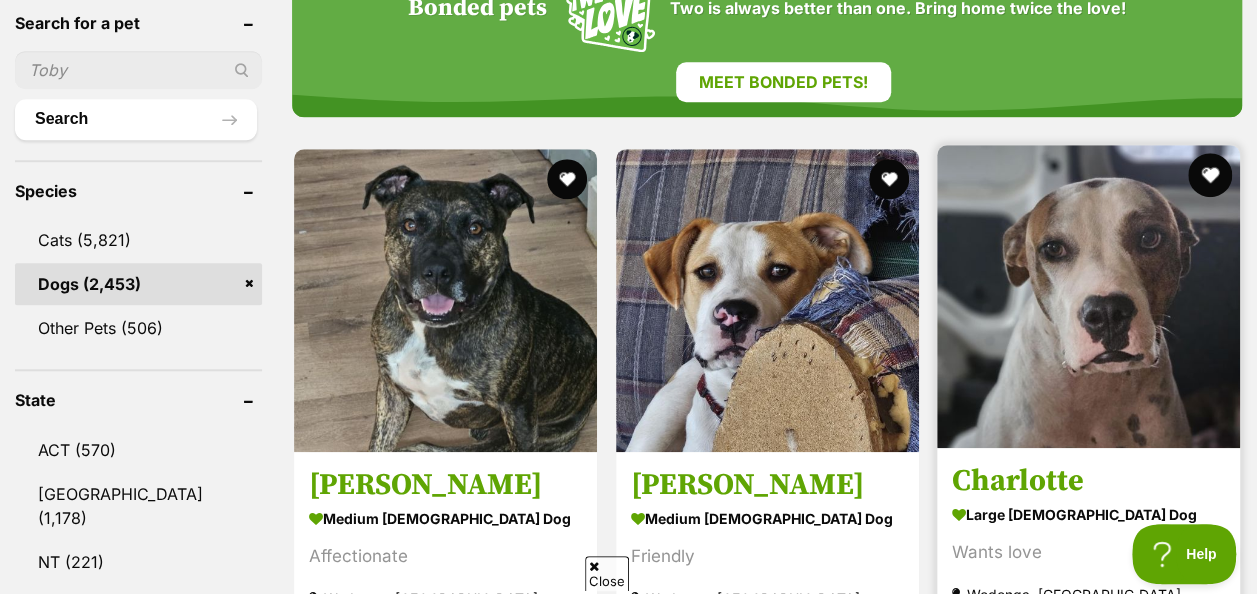 click at bounding box center [1210, 175] 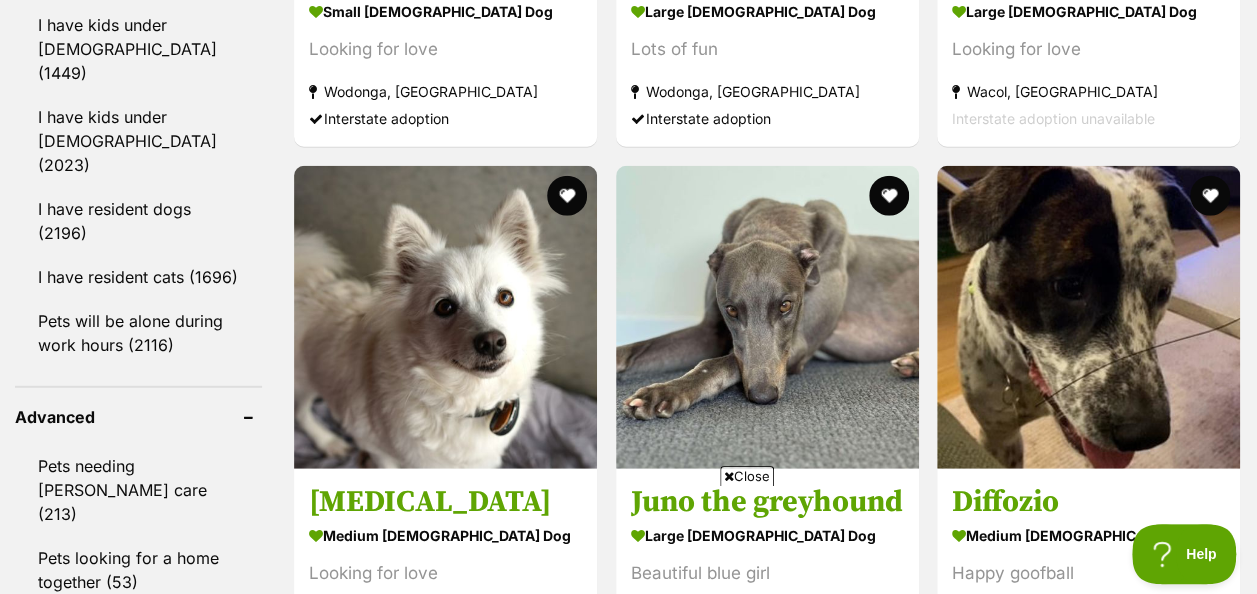scroll, scrollTop: 2586, scrollLeft: 0, axis: vertical 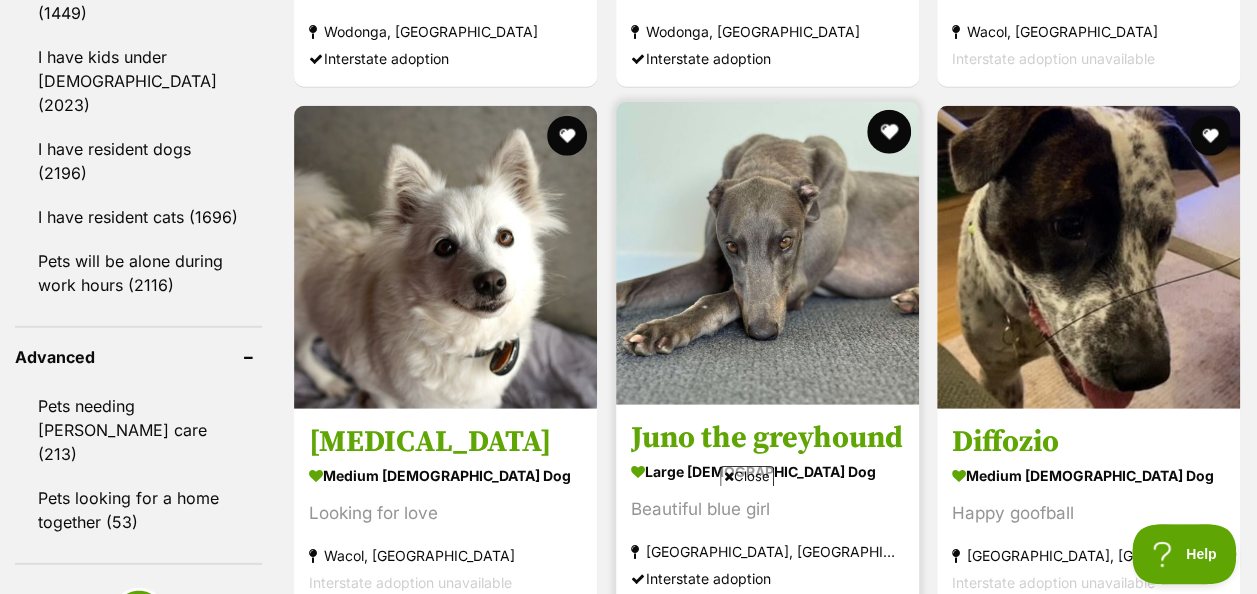 click at bounding box center (888, 132) 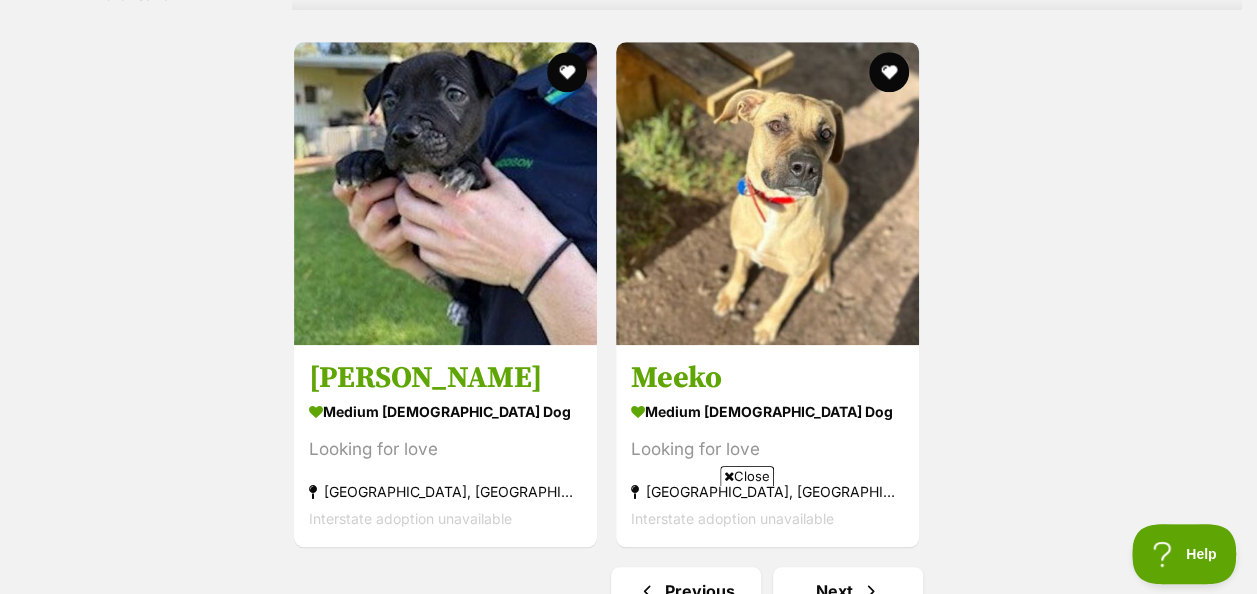 scroll, scrollTop: 4606, scrollLeft: 0, axis: vertical 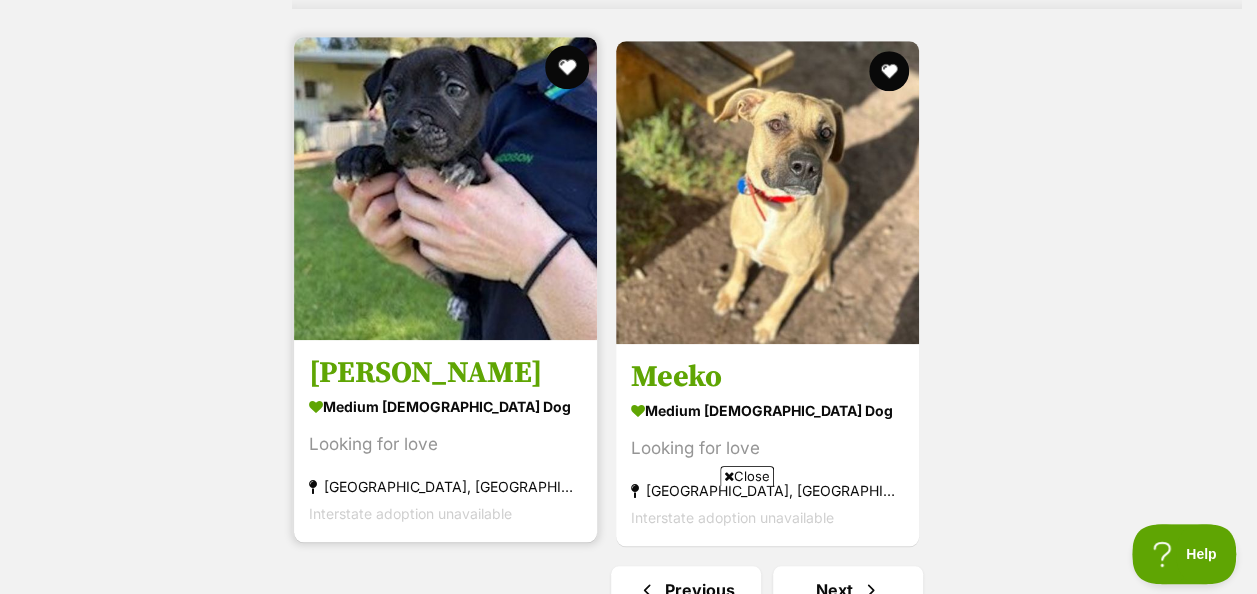 click at bounding box center [567, 67] 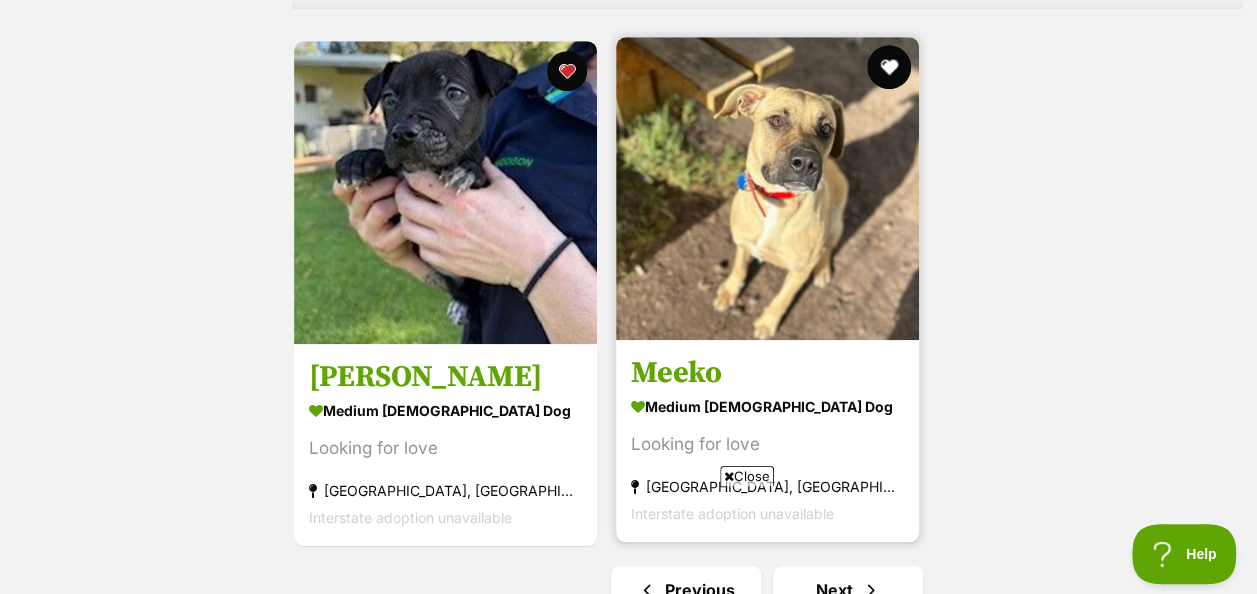 click at bounding box center (888, 67) 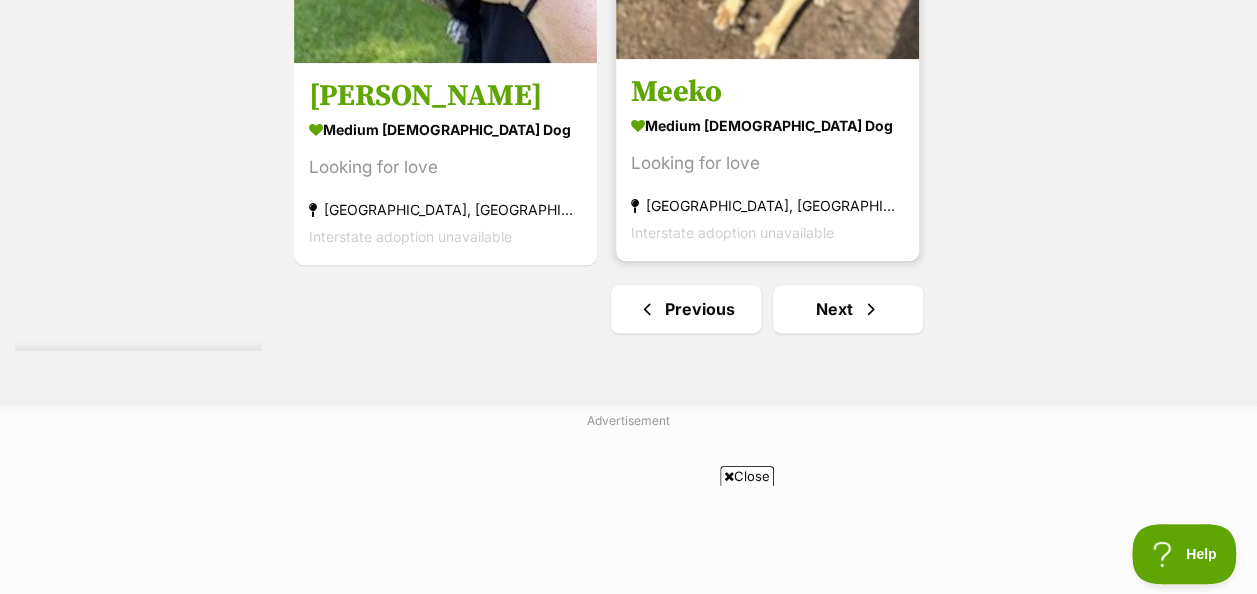 scroll, scrollTop: 4899, scrollLeft: 0, axis: vertical 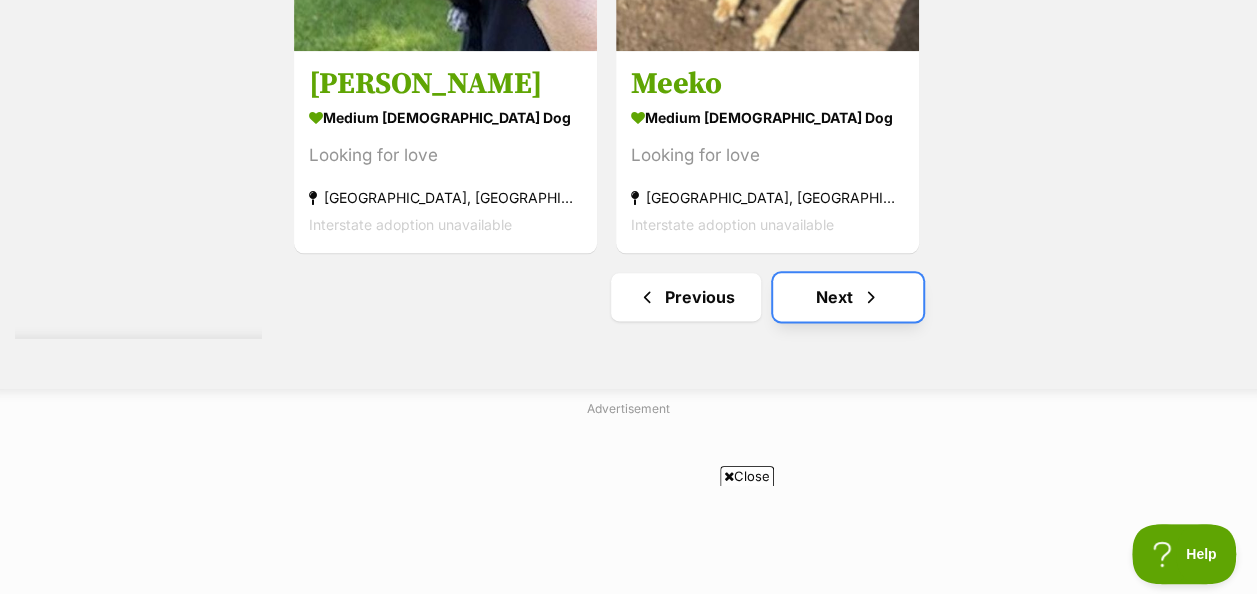 click at bounding box center (871, 297) 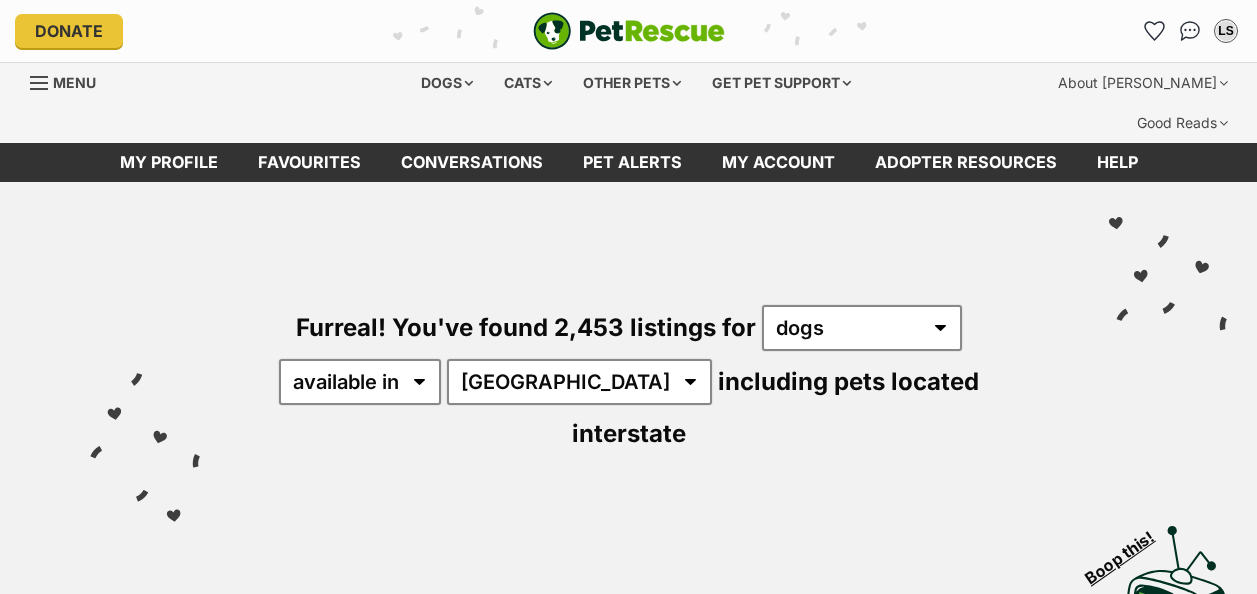 scroll, scrollTop: 0, scrollLeft: 0, axis: both 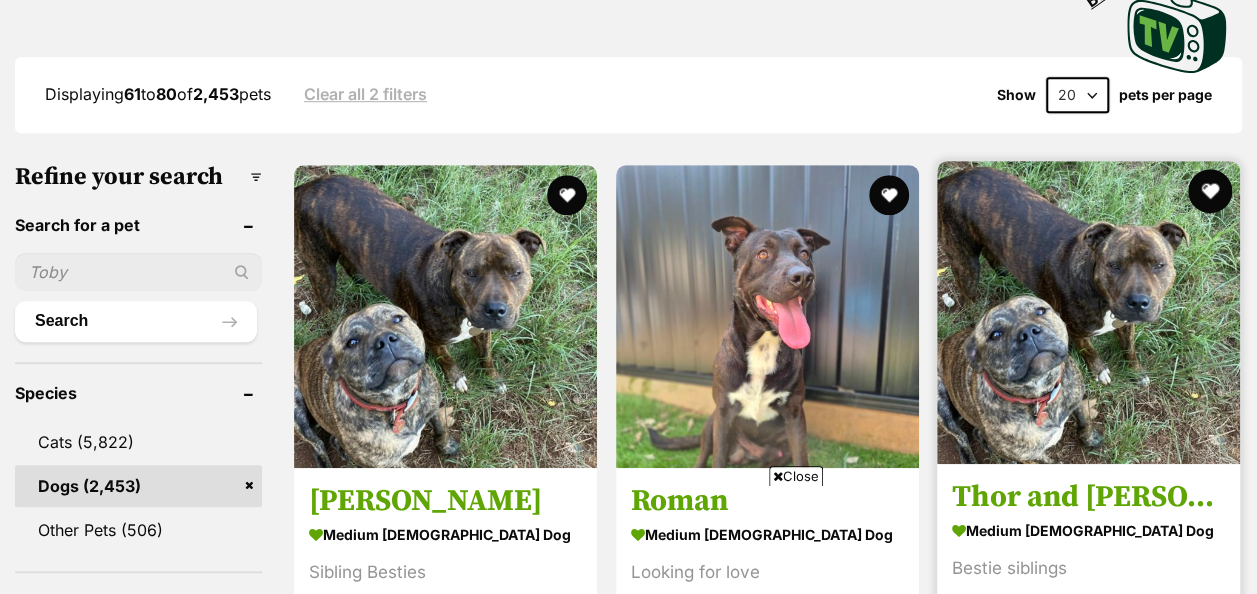 click at bounding box center [1210, 191] 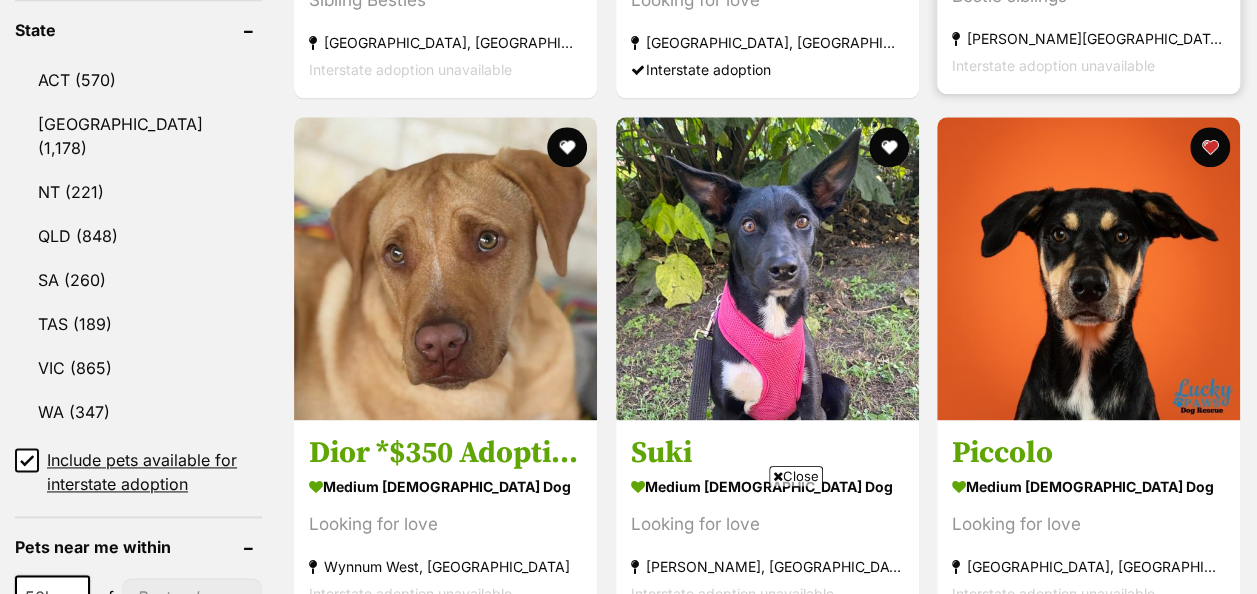 scroll, scrollTop: 1151, scrollLeft: 0, axis: vertical 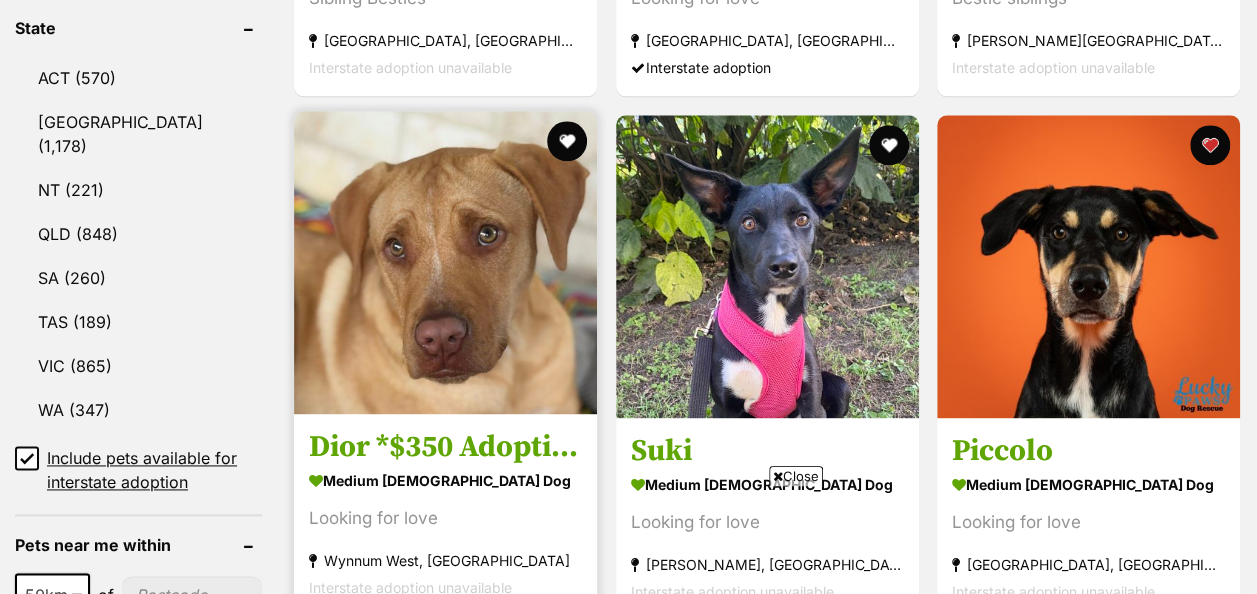 click at bounding box center (445, 262) 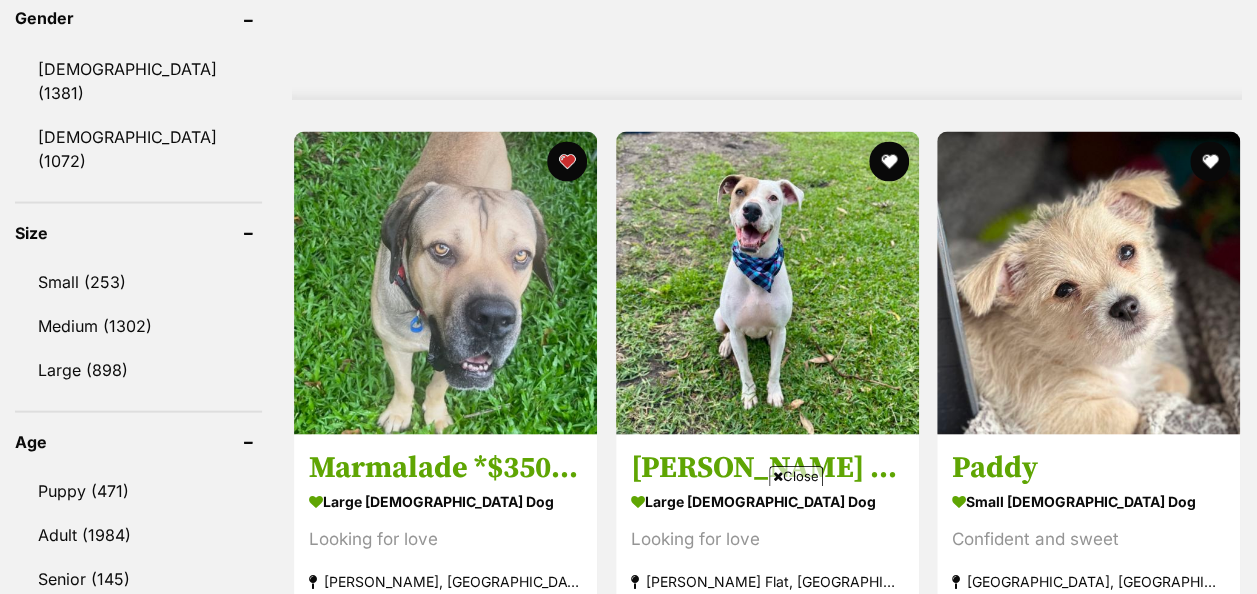 scroll, scrollTop: 1853, scrollLeft: 0, axis: vertical 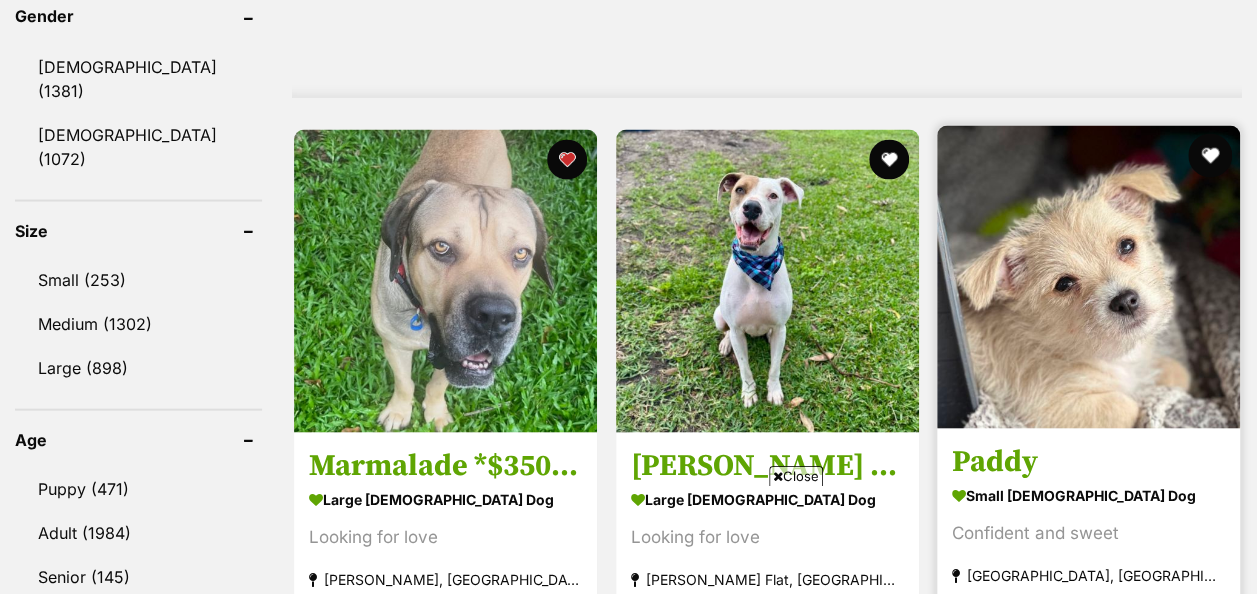 click at bounding box center (1210, 155) 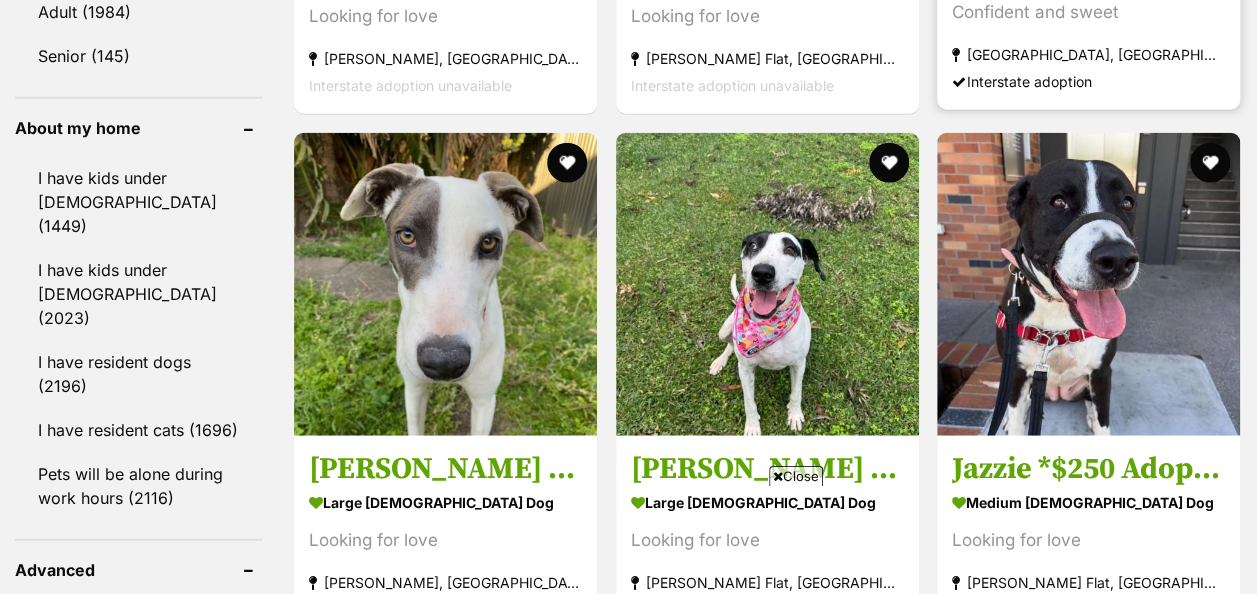 scroll, scrollTop: 2374, scrollLeft: 0, axis: vertical 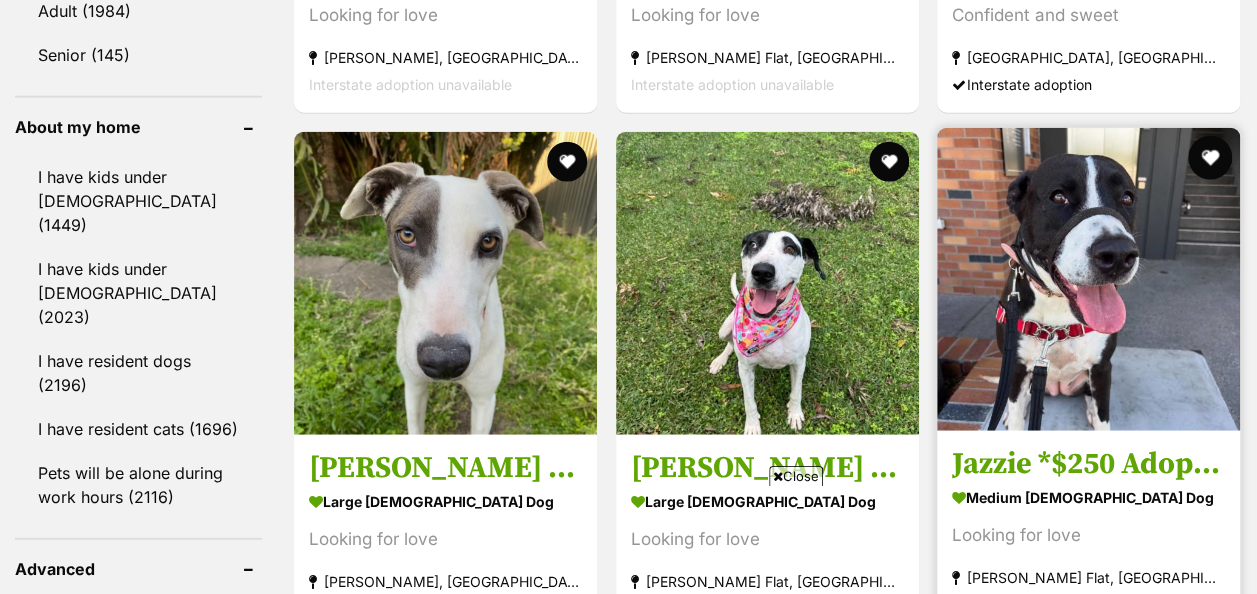 click at bounding box center [1210, 158] 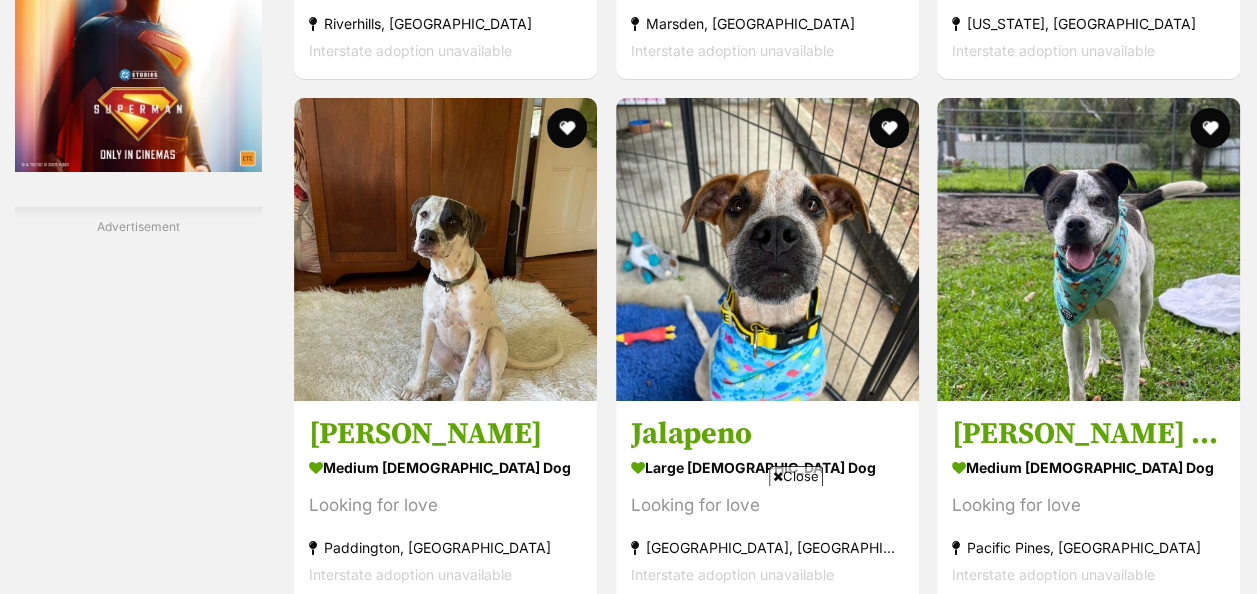 scroll, scrollTop: 3646, scrollLeft: 0, axis: vertical 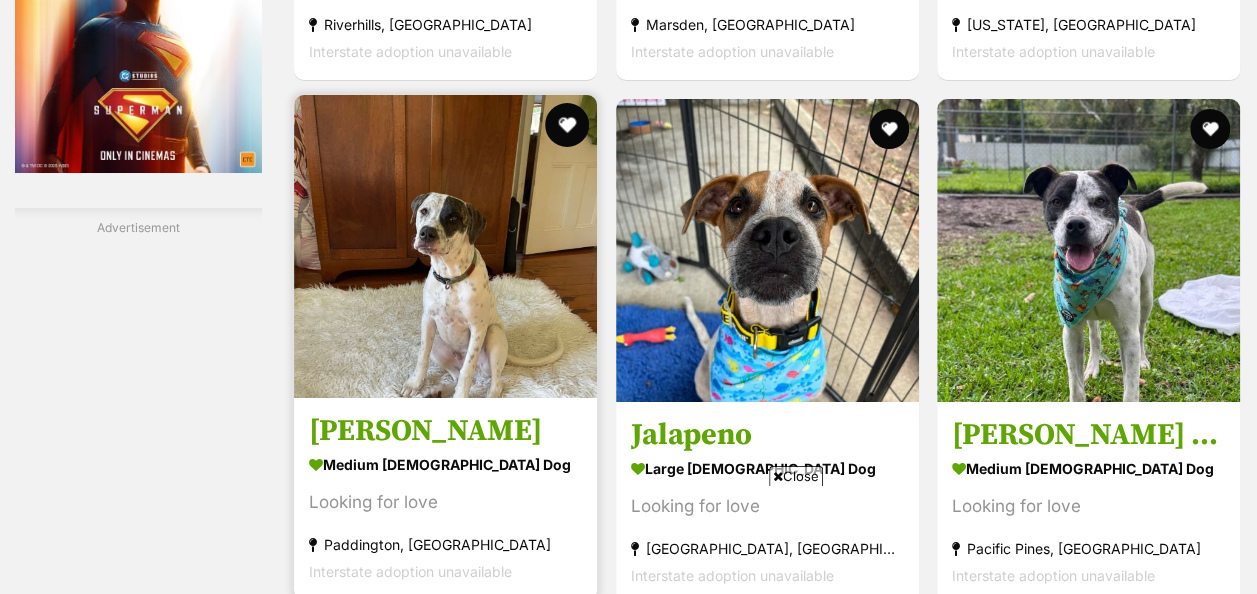 click at bounding box center (567, 125) 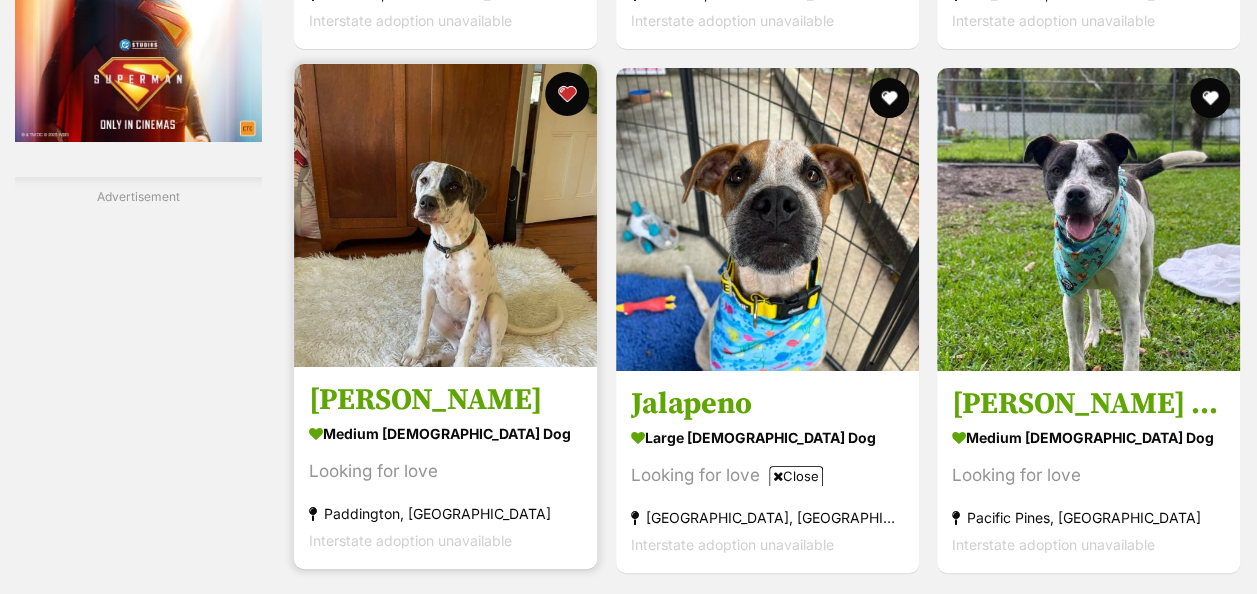 scroll, scrollTop: 3678, scrollLeft: 0, axis: vertical 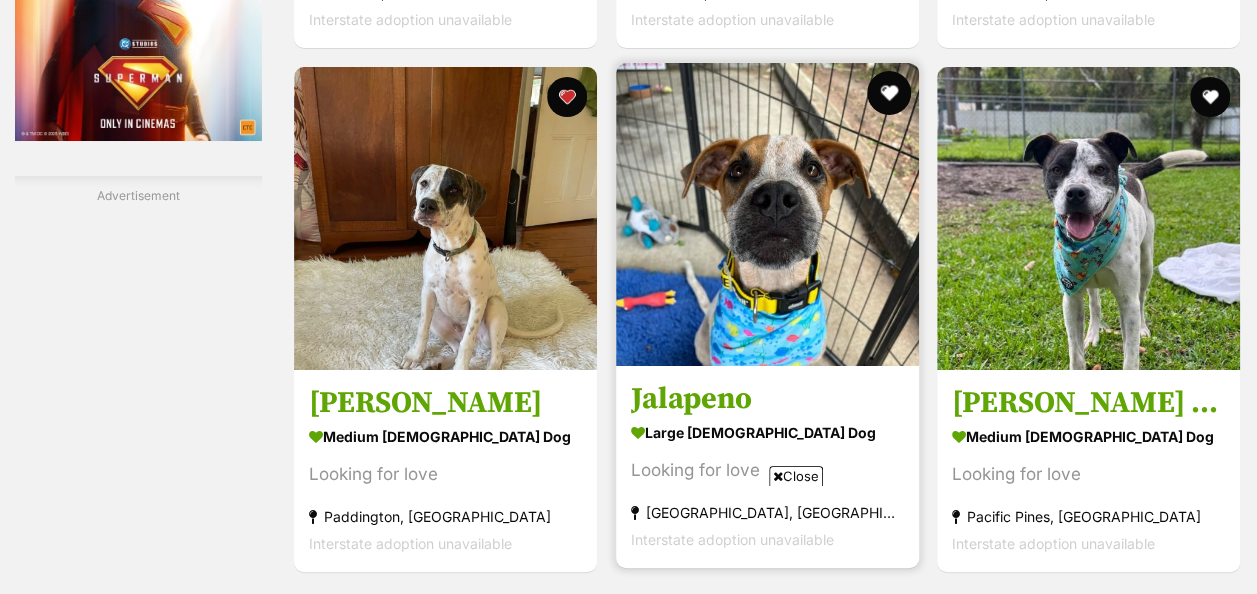click at bounding box center [888, 93] 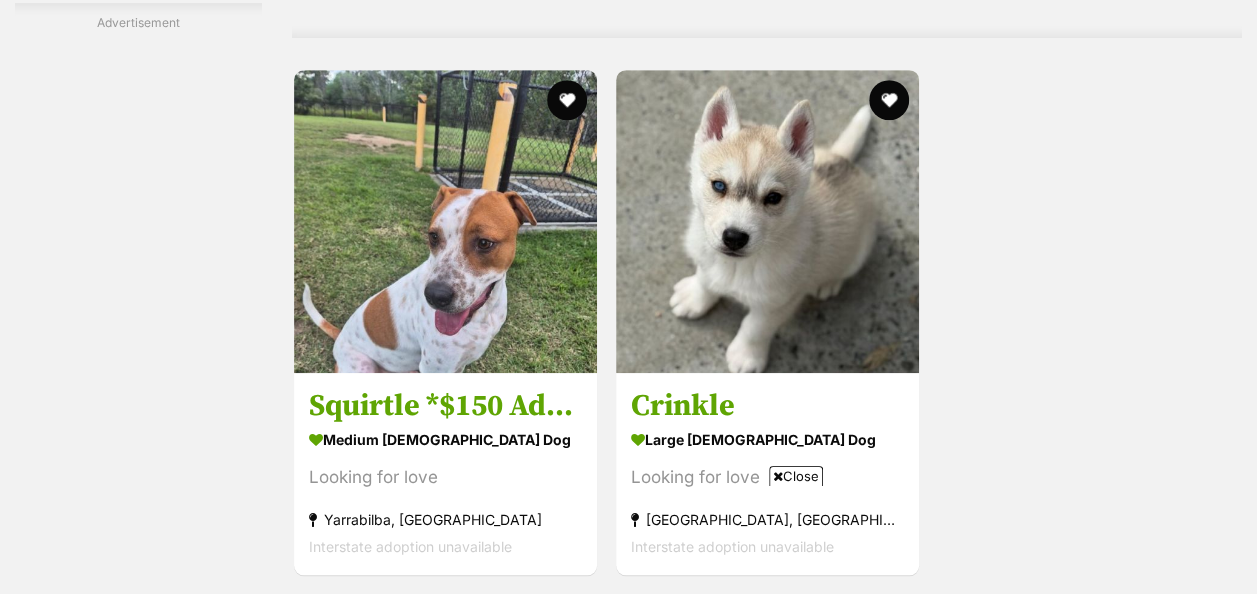 scroll, scrollTop: 4410, scrollLeft: 0, axis: vertical 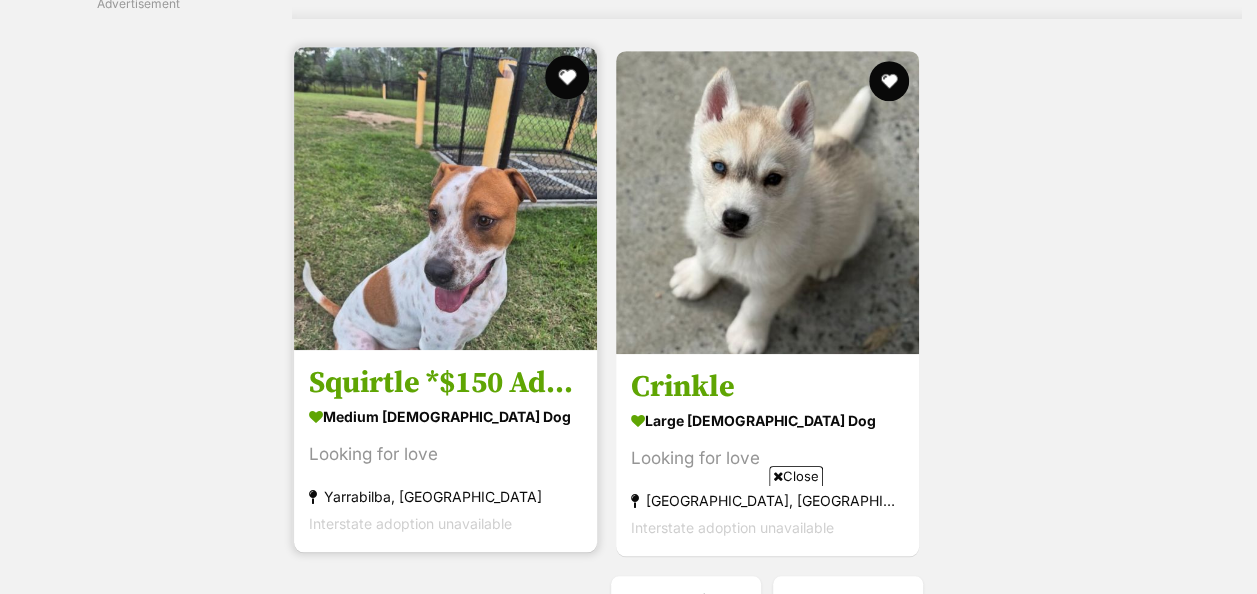 click at bounding box center (567, 77) 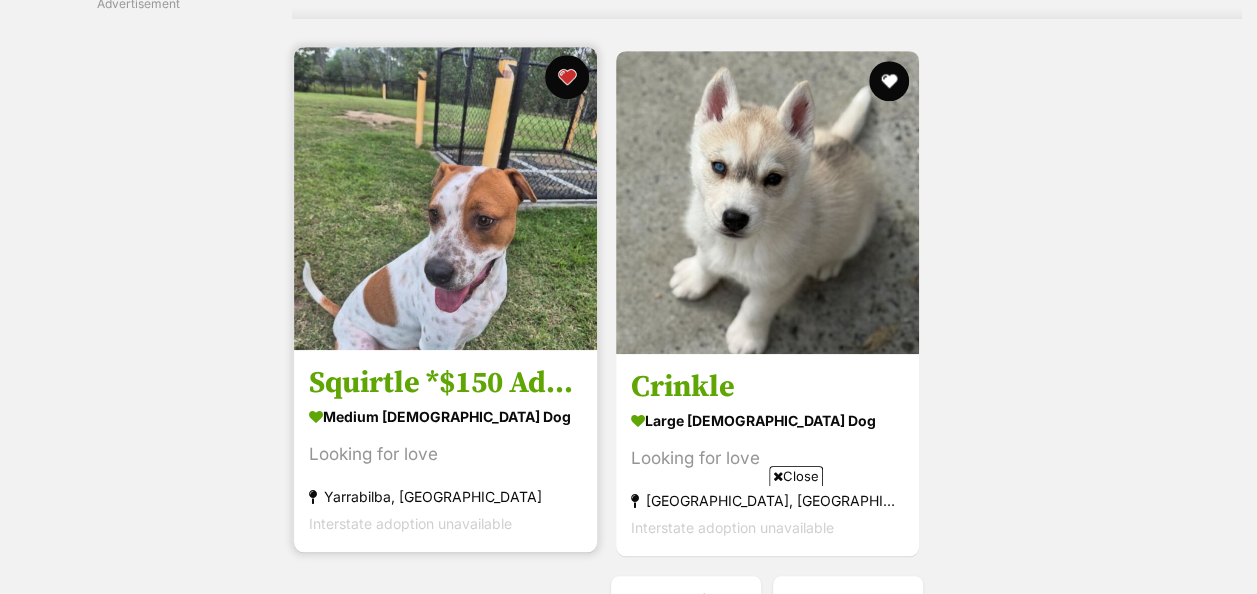 scroll, scrollTop: 4637, scrollLeft: 0, axis: vertical 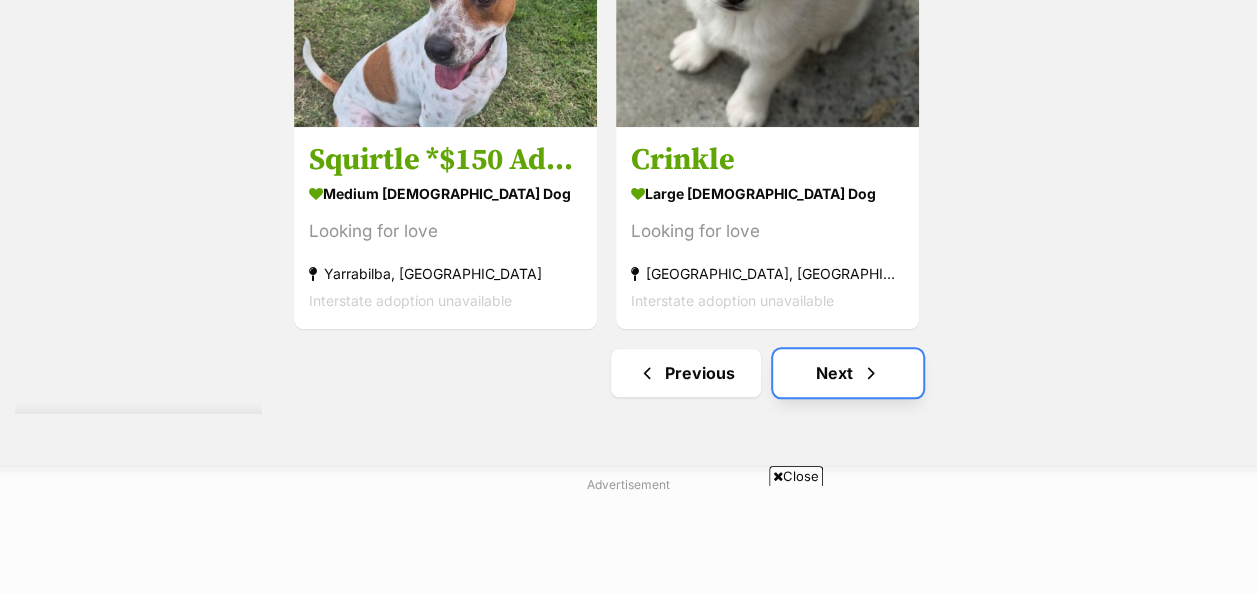click on "Next" at bounding box center (848, 373) 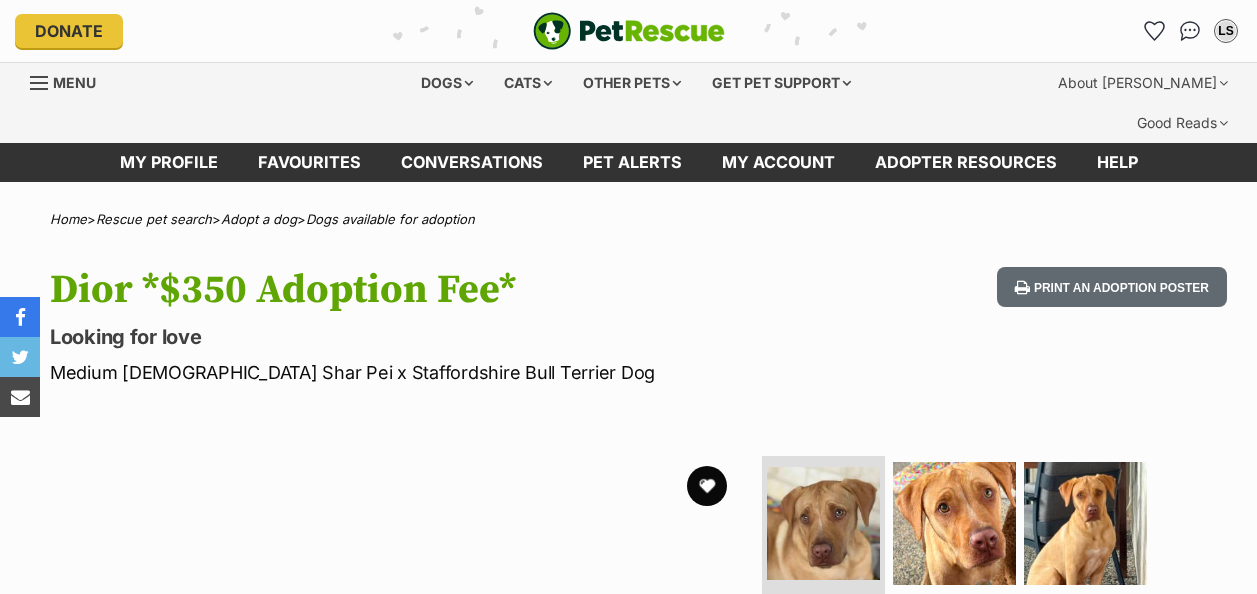 scroll, scrollTop: 0, scrollLeft: 0, axis: both 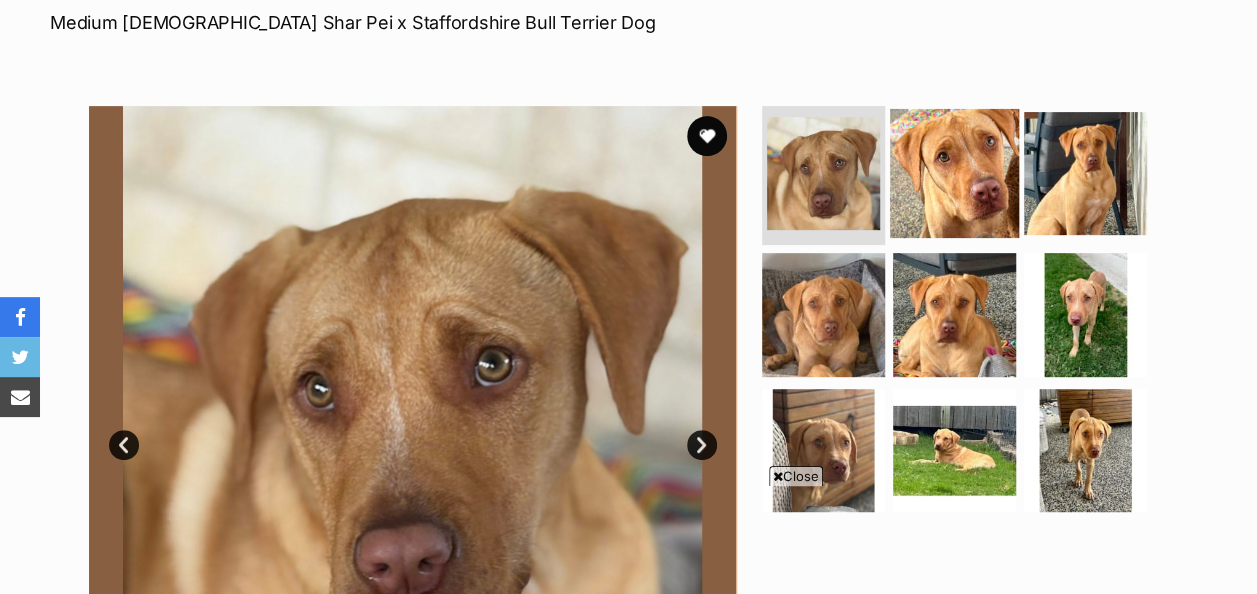 click at bounding box center (954, 172) 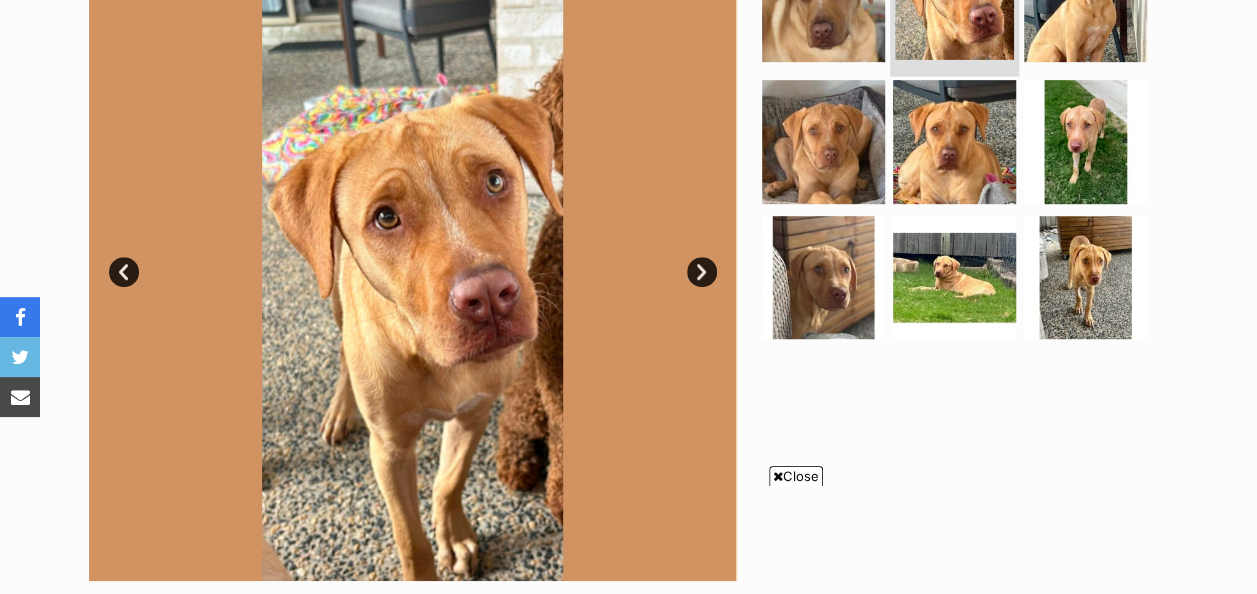 scroll, scrollTop: 0, scrollLeft: 0, axis: both 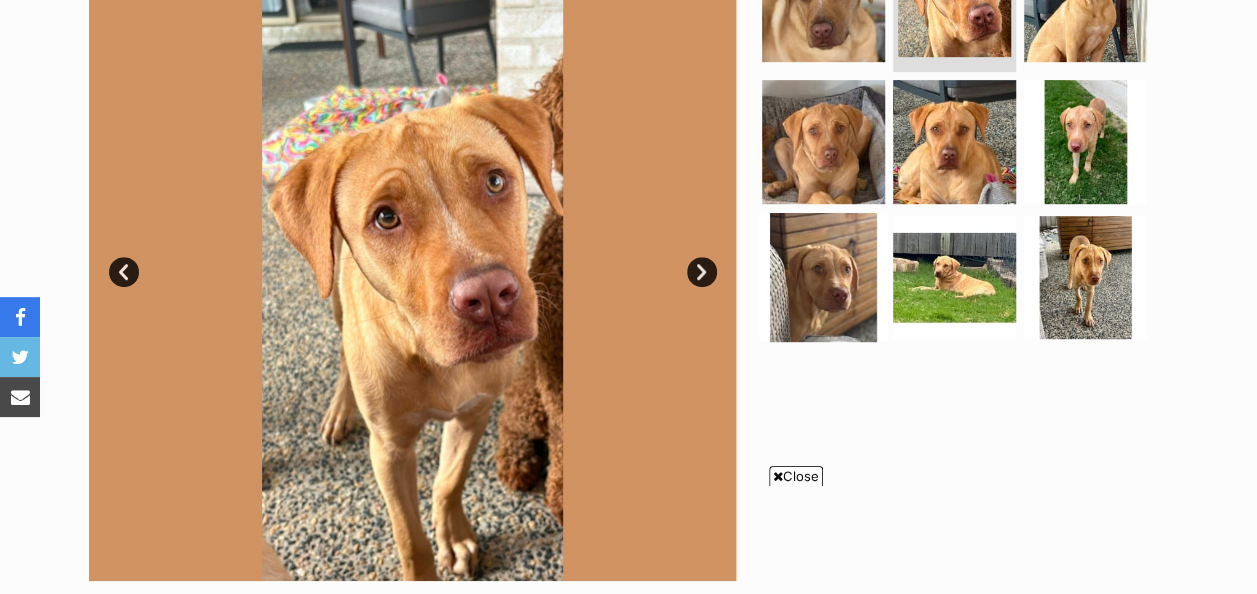 click at bounding box center (823, 277) 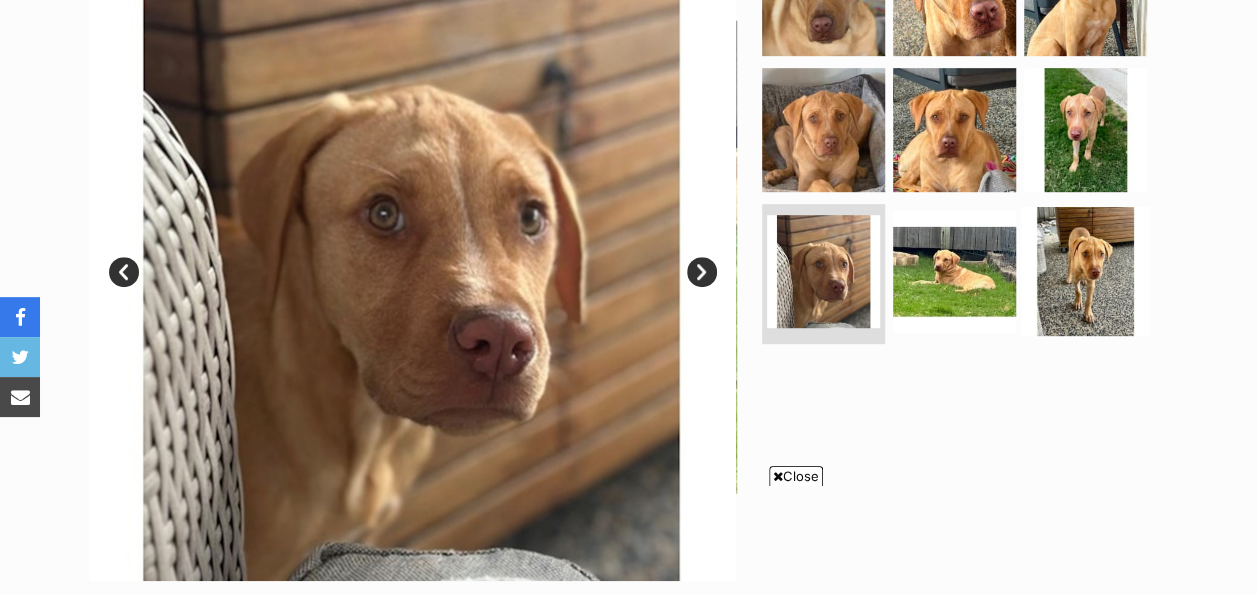 click at bounding box center (1085, 271) 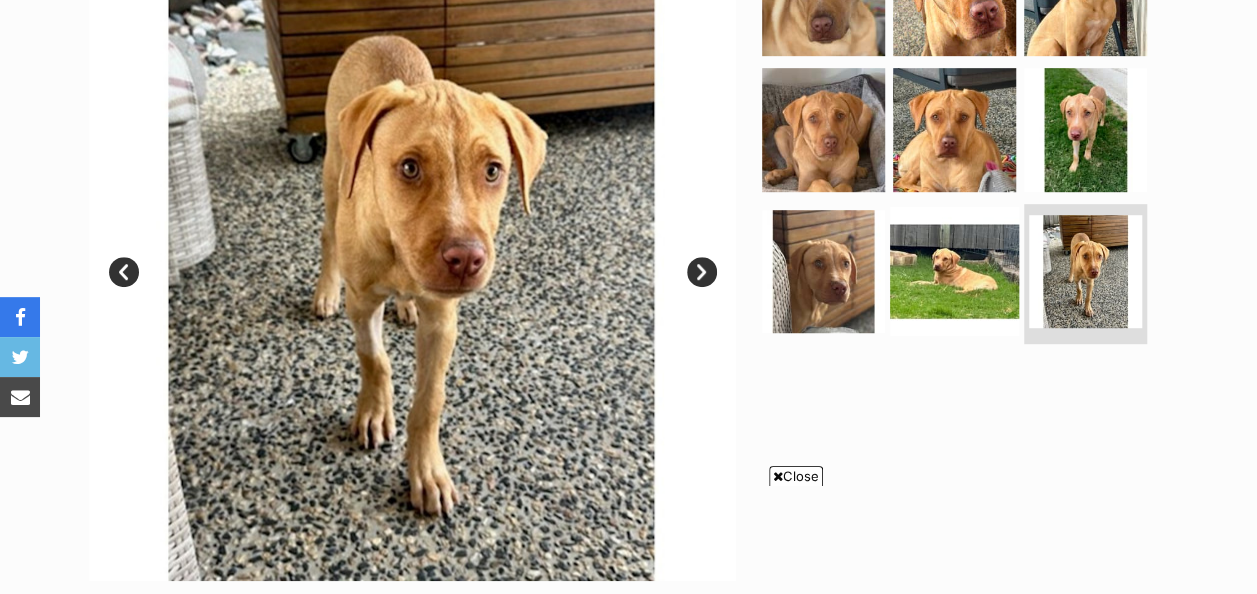 click at bounding box center [954, 271] 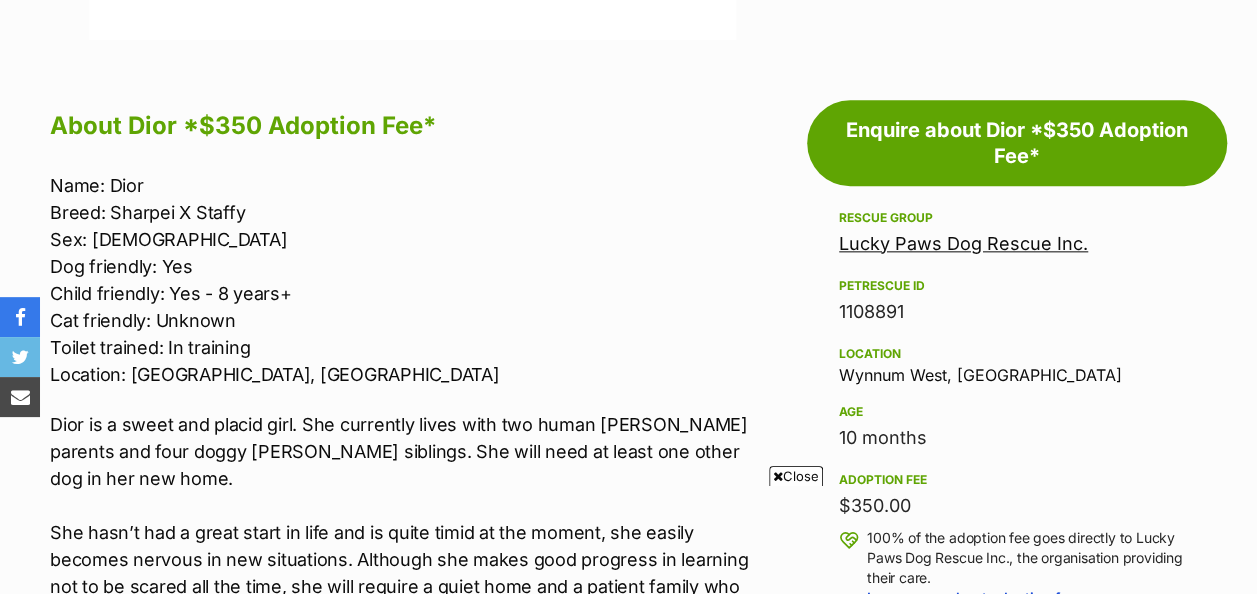 scroll, scrollTop: 1067, scrollLeft: 0, axis: vertical 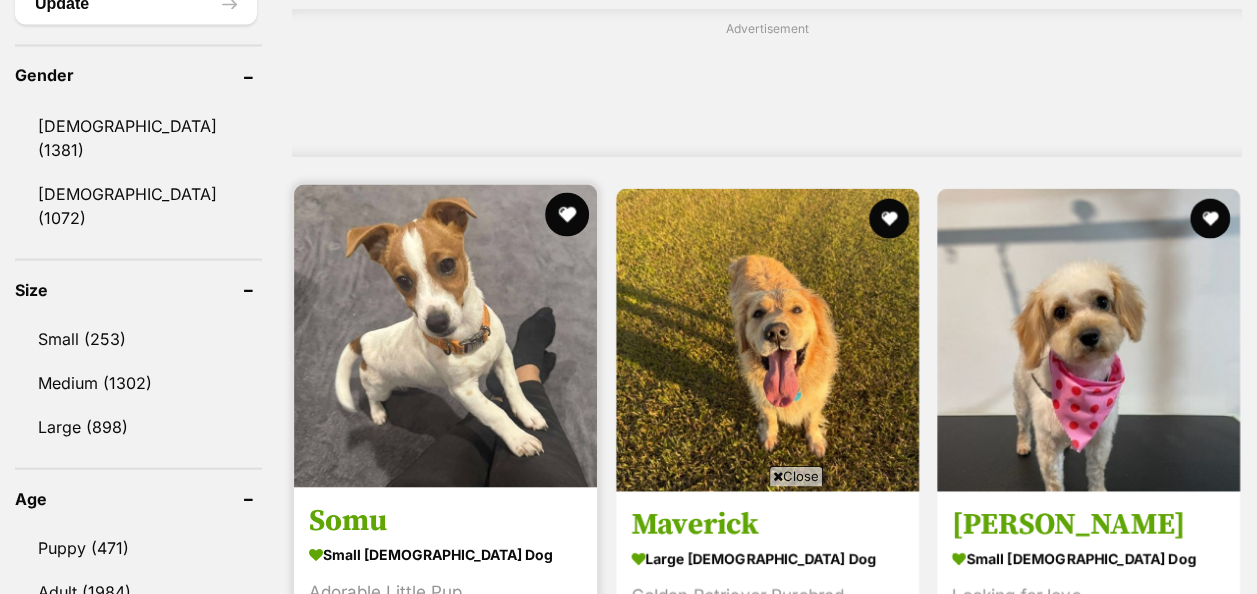 click at bounding box center [567, 214] 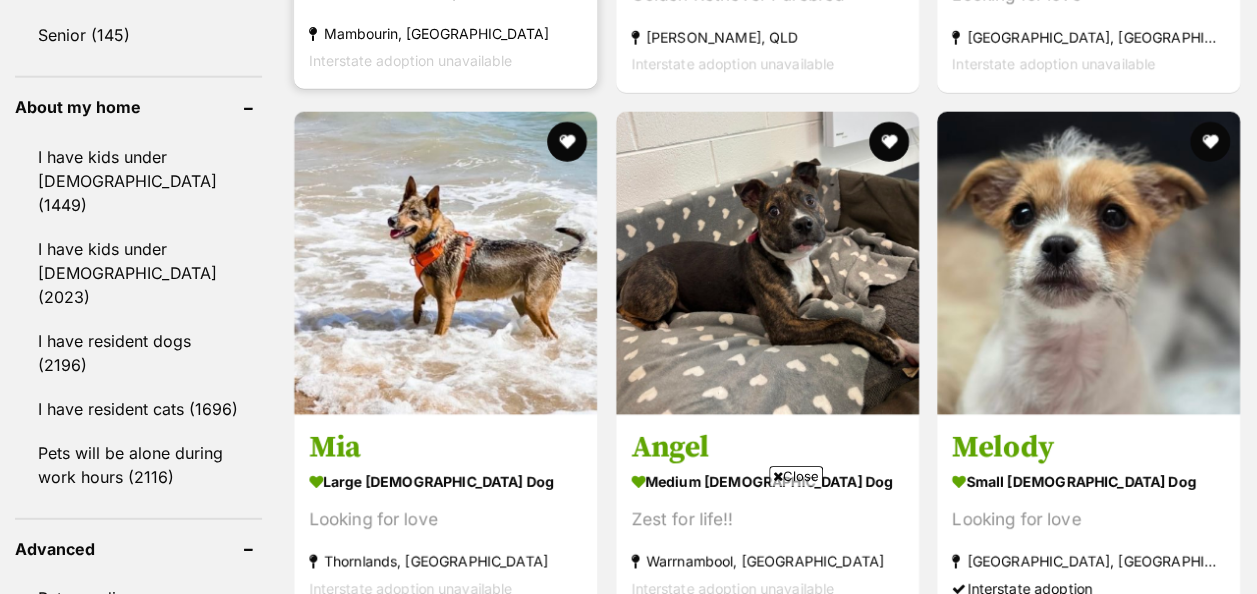 scroll, scrollTop: 2400, scrollLeft: 0, axis: vertical 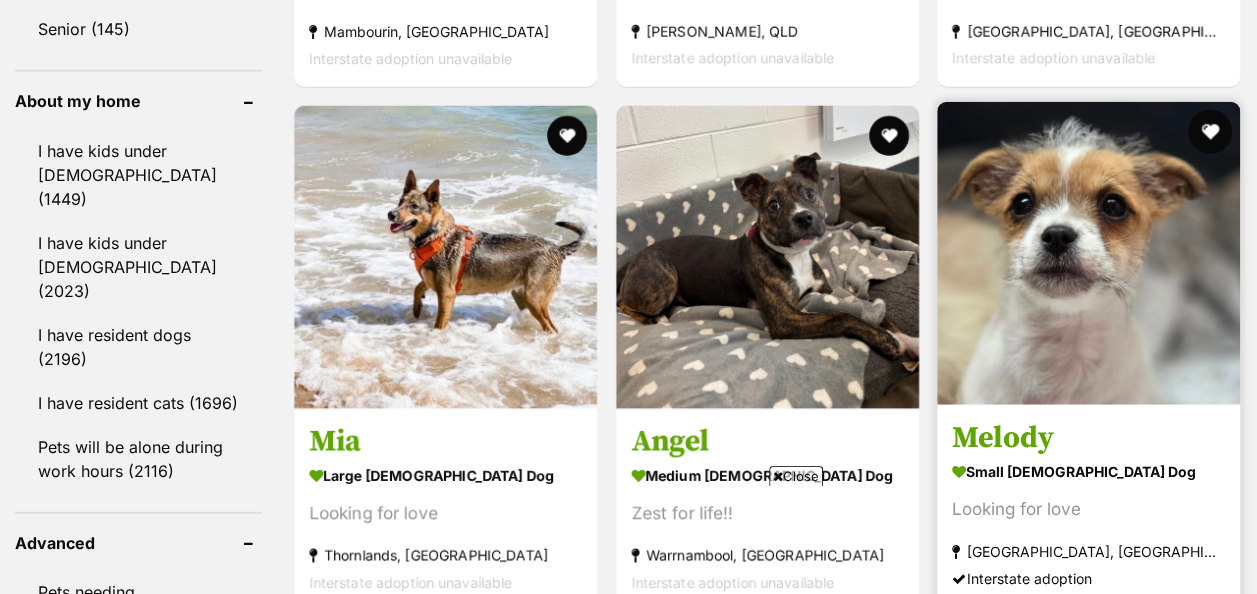 click at bounding box center [1210, 132] 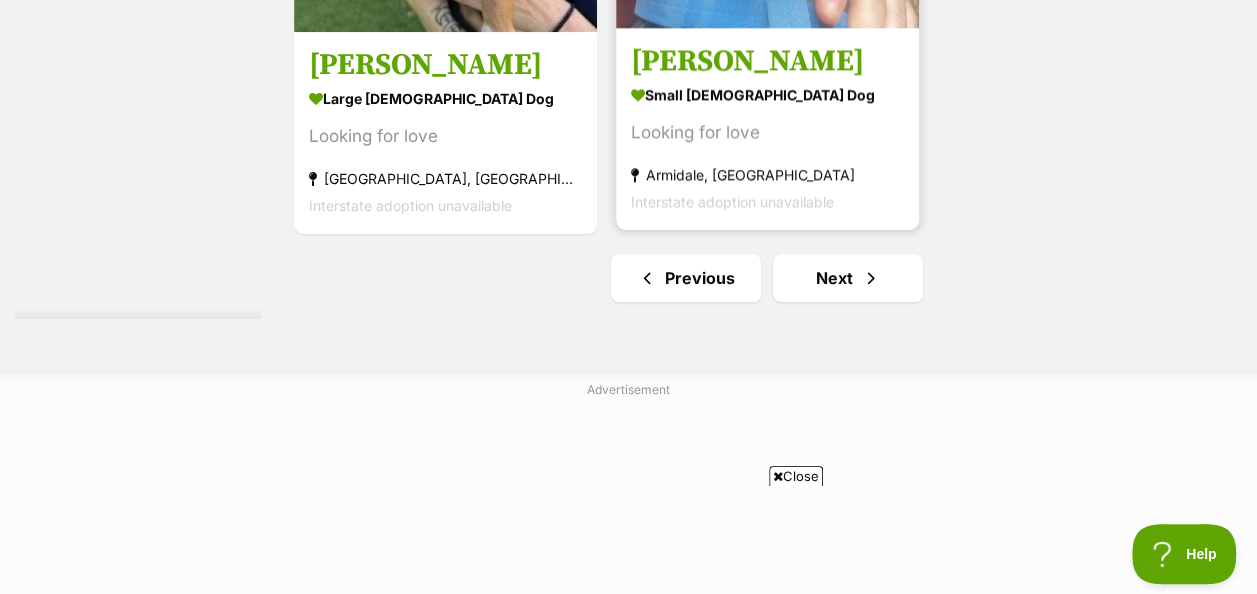 scroll, scrollTop: 4733, scrollLeft: 0, axis: vertical 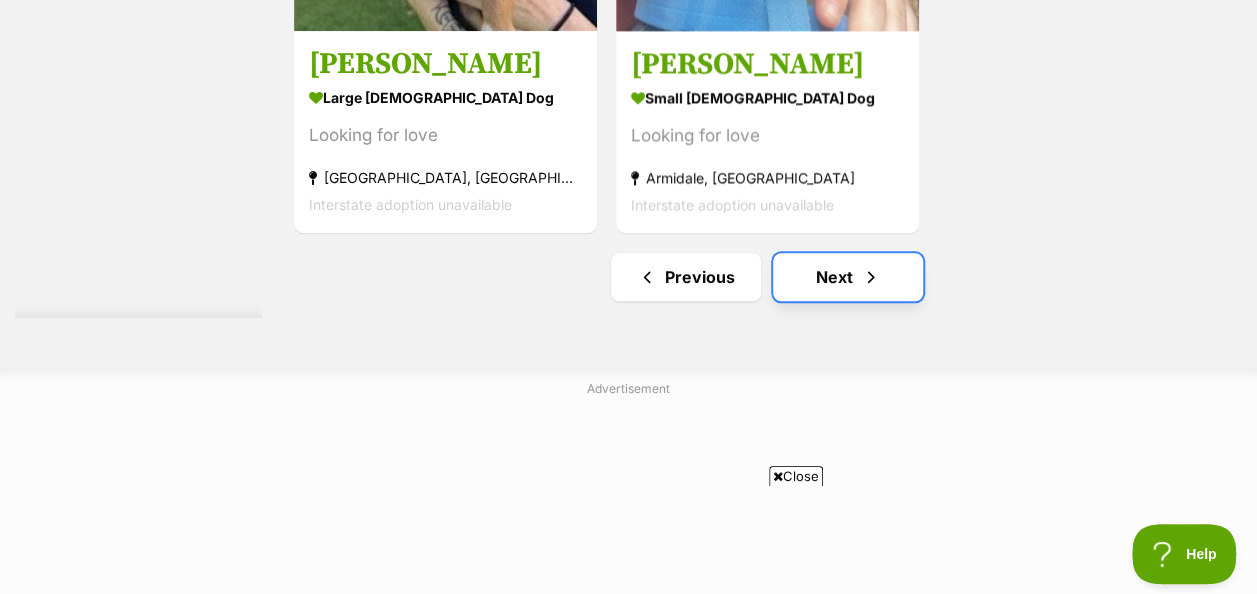 click on "Next" at bounding box center [848, 277] 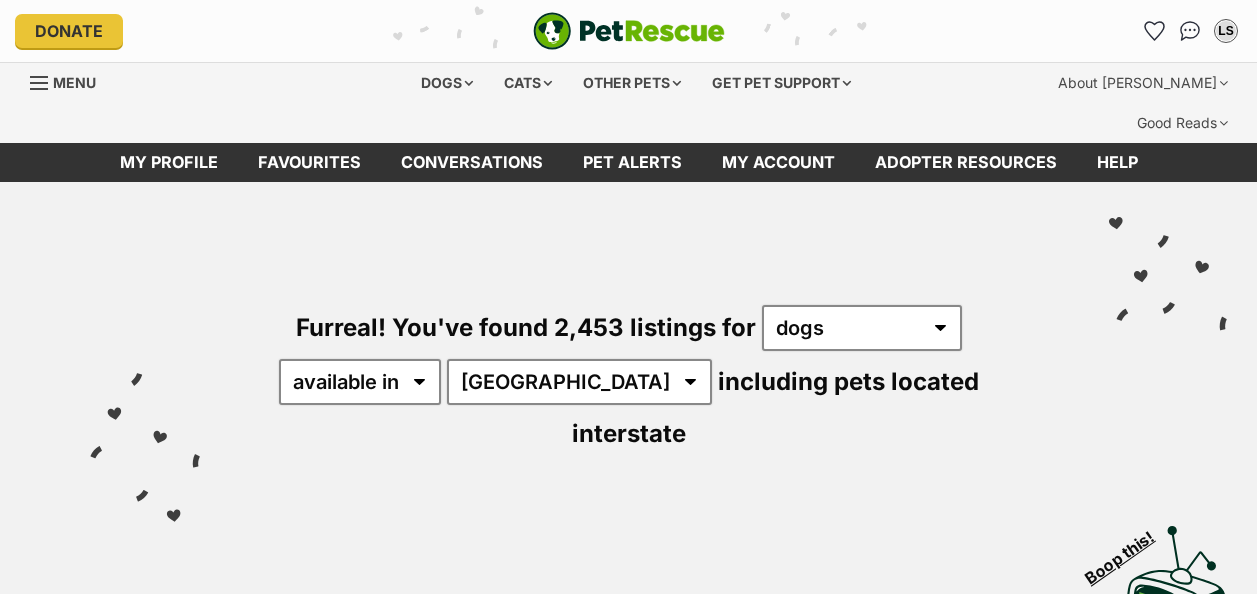 scroll, scrollTop: 0, scrollLeft: 0, axis: both 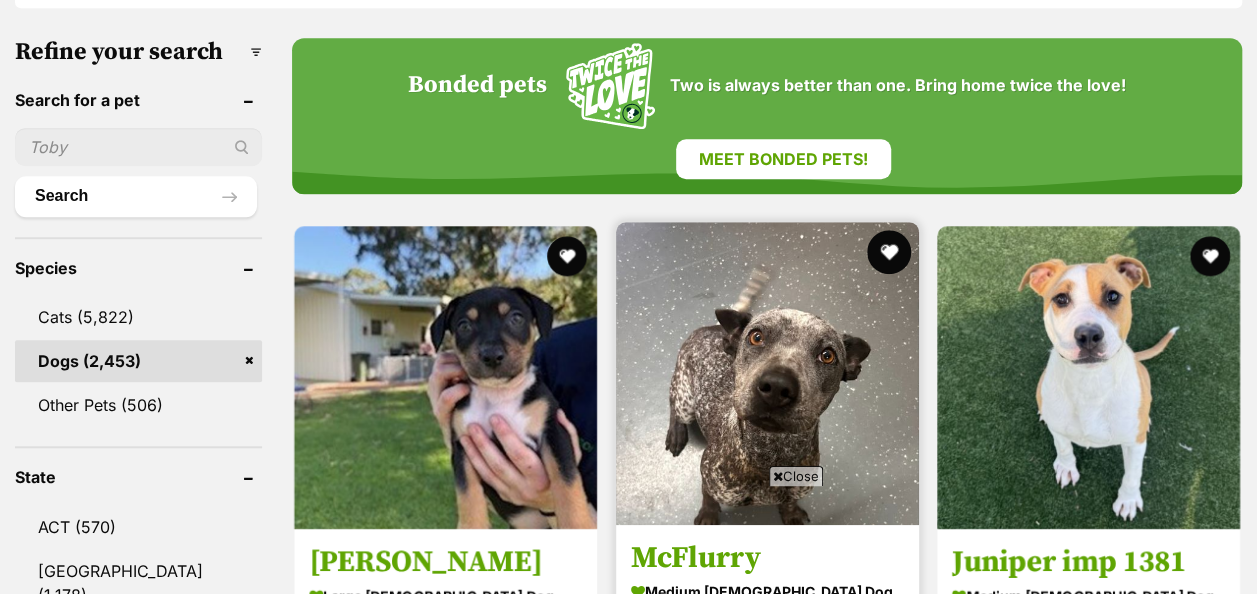 click at bounding box center [888, 252] 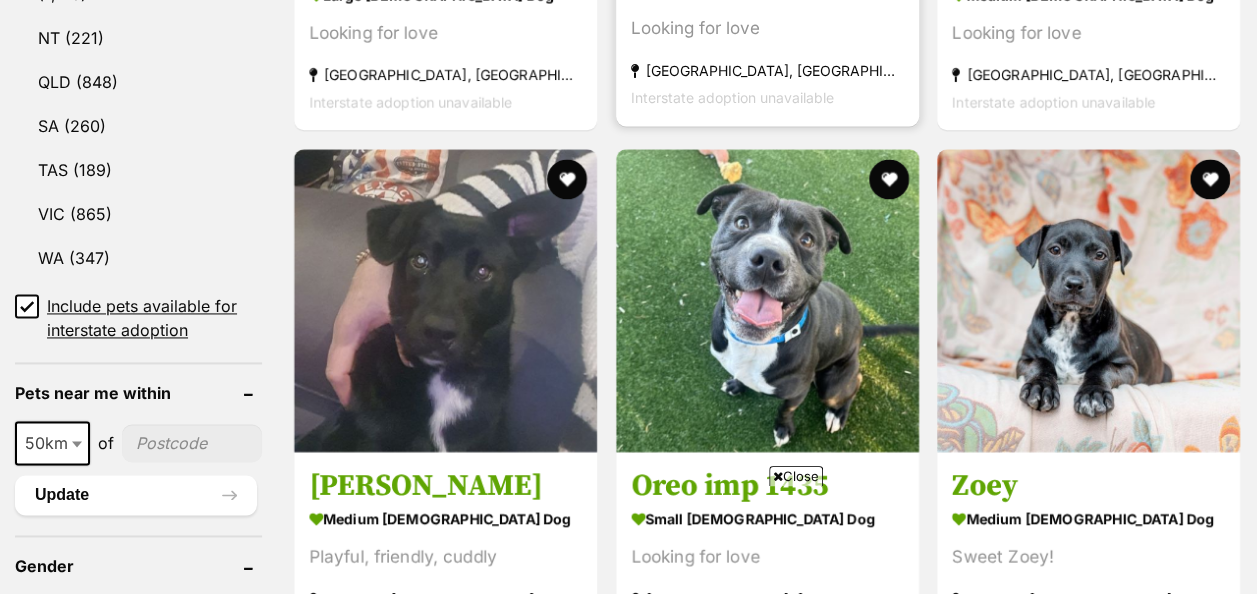 scroll, scrollTop: 1302, scrollLeft: 0, axis: vertical 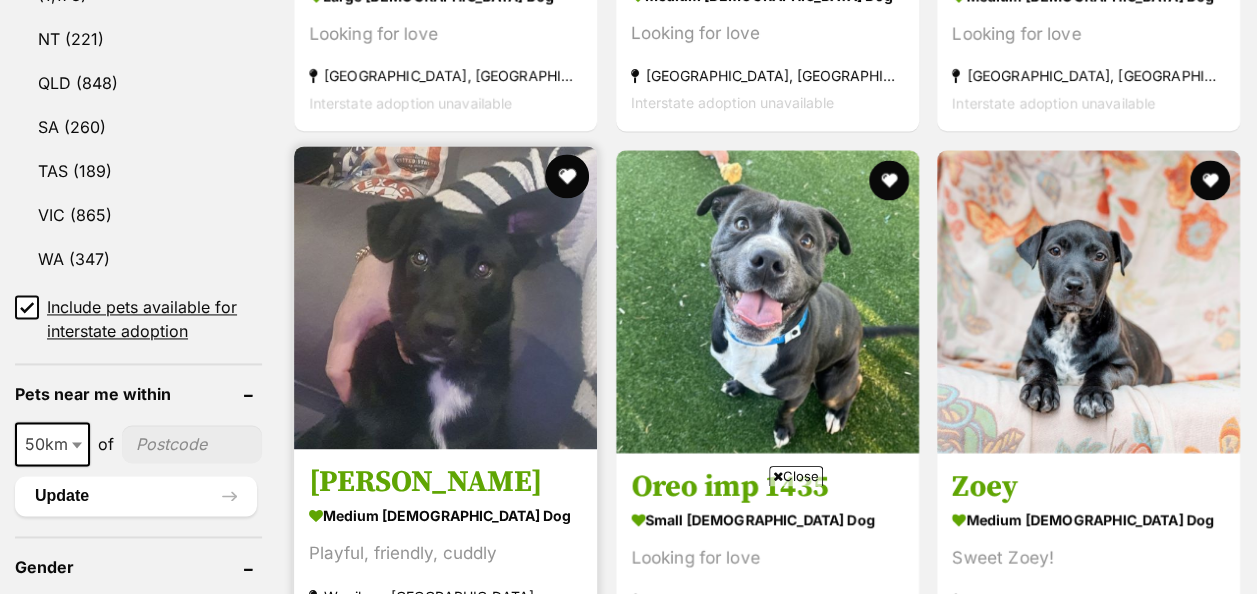 click at bounding box center (567, 176) 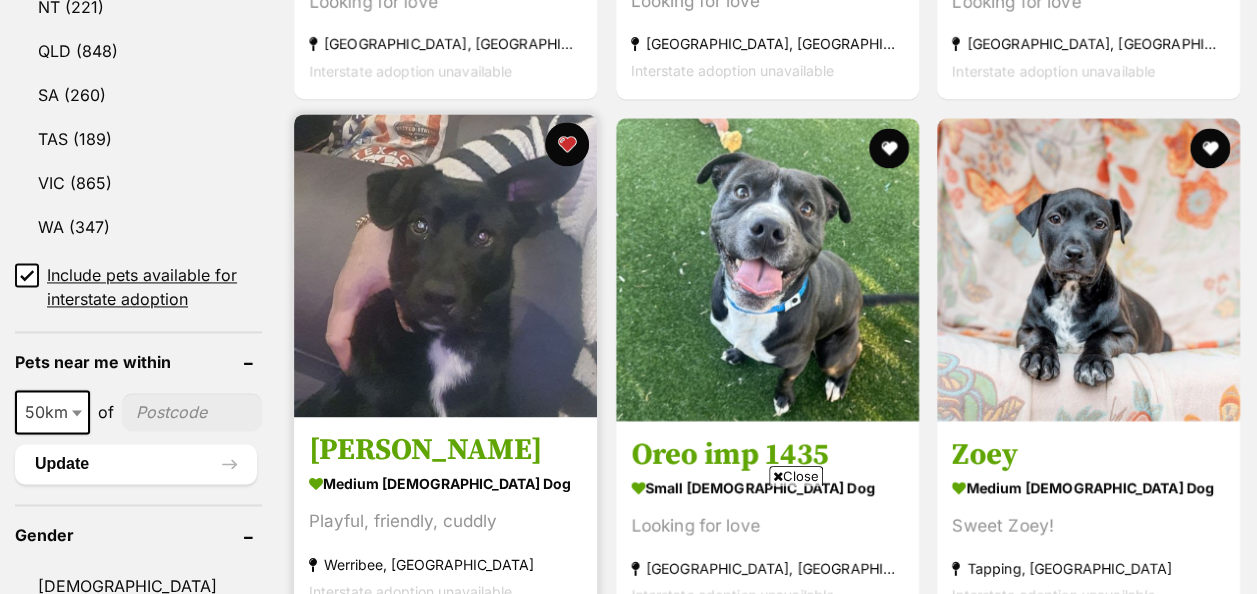 scroll, scrollTop: 1340, scrollLeft: 0, axis: vertical 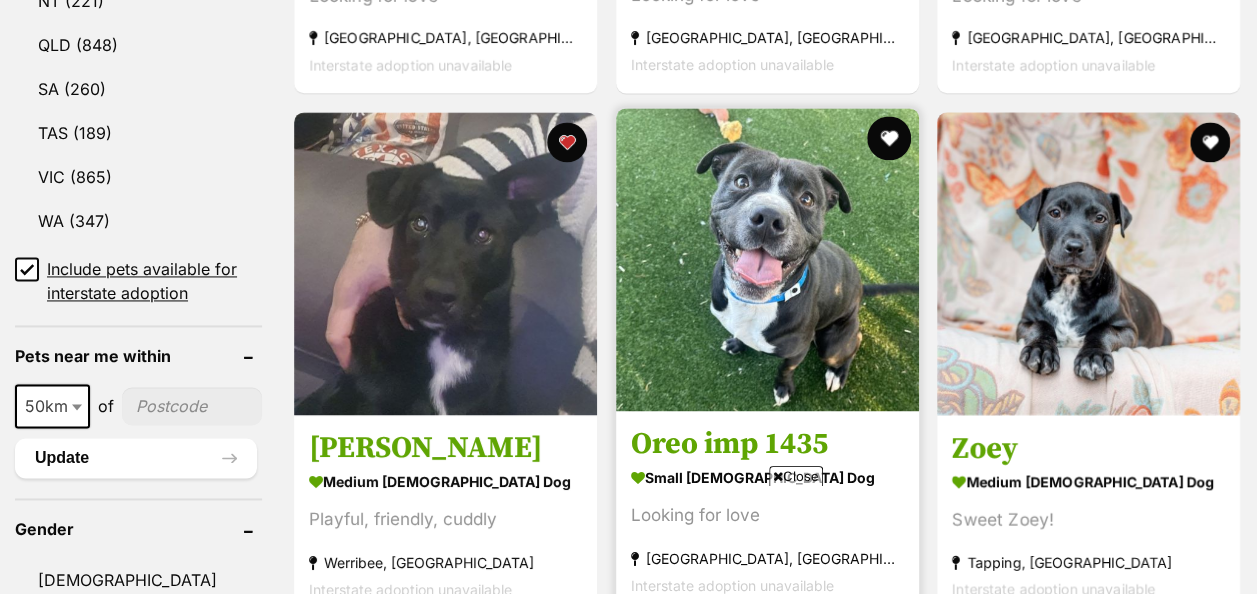 click at bounding box center [888, 138] 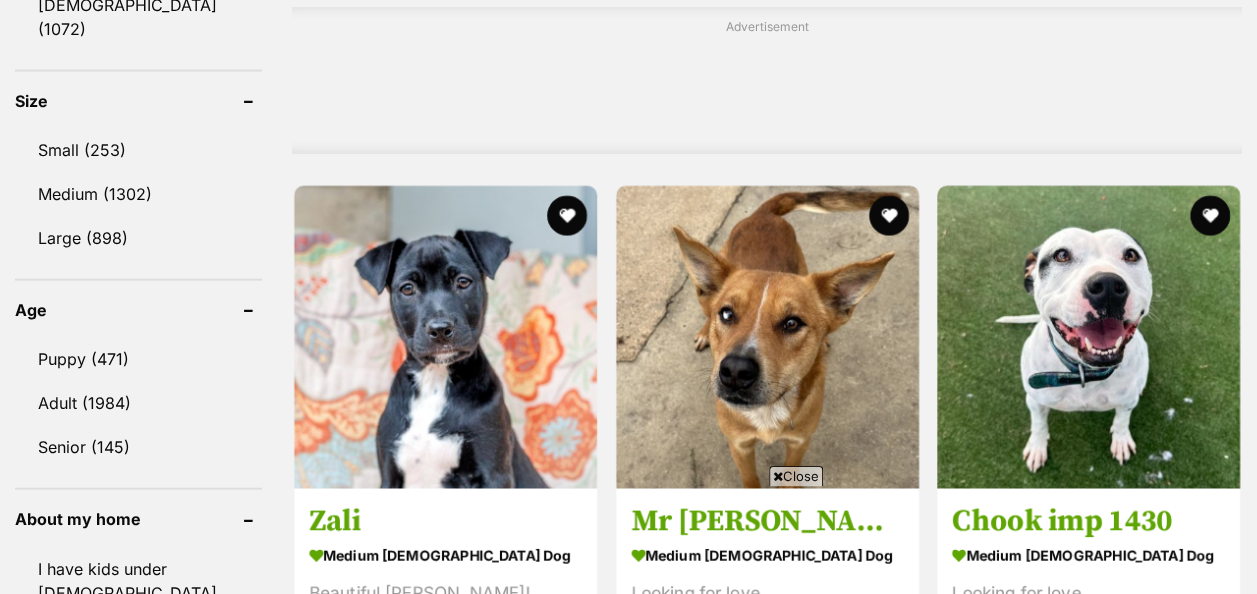 scroll, scrollTop: 1986, scrollLeft: 0, axis: vertical 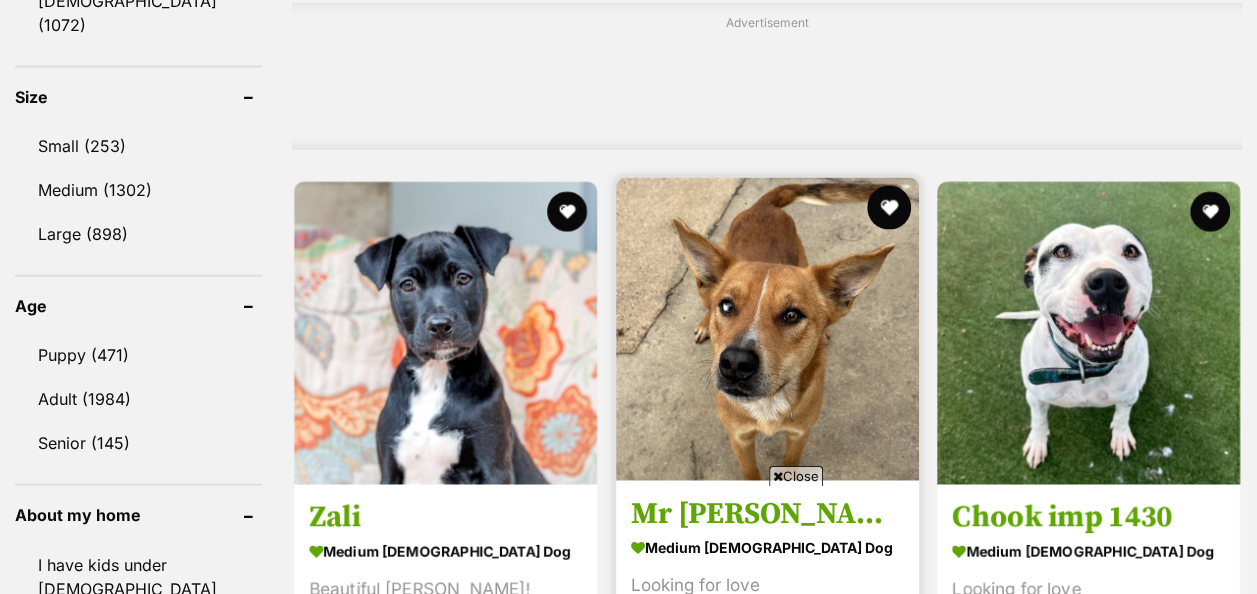 click at bounding box center [888, 208] 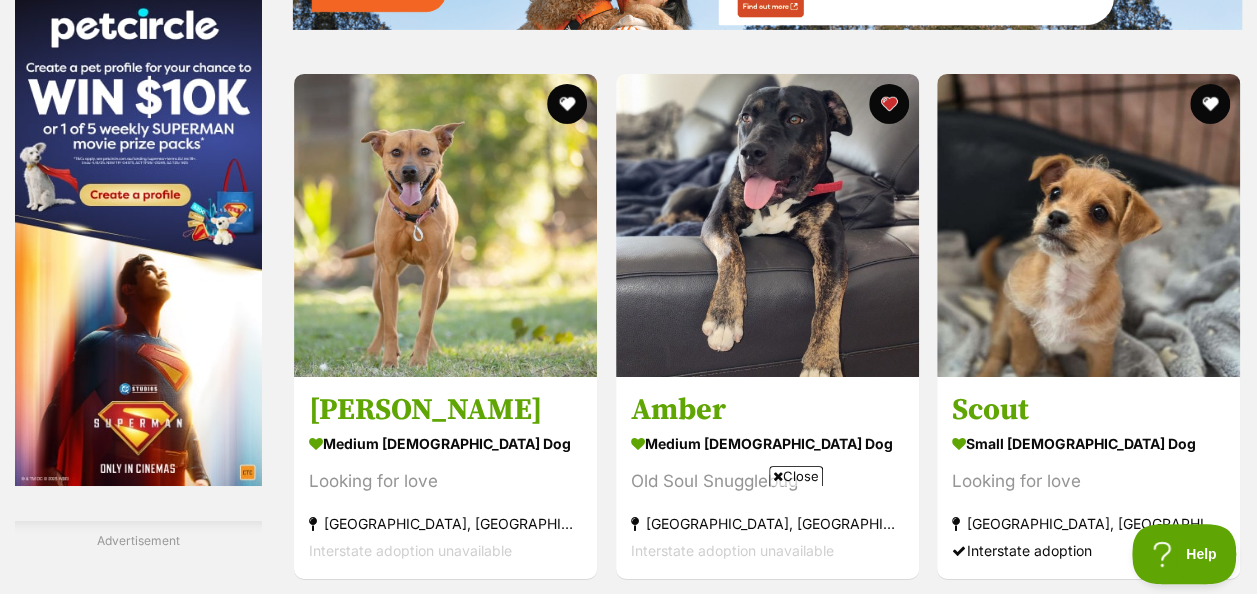 scroll, scrollTop: 3336, scrollLeft: 0, axis: vertical 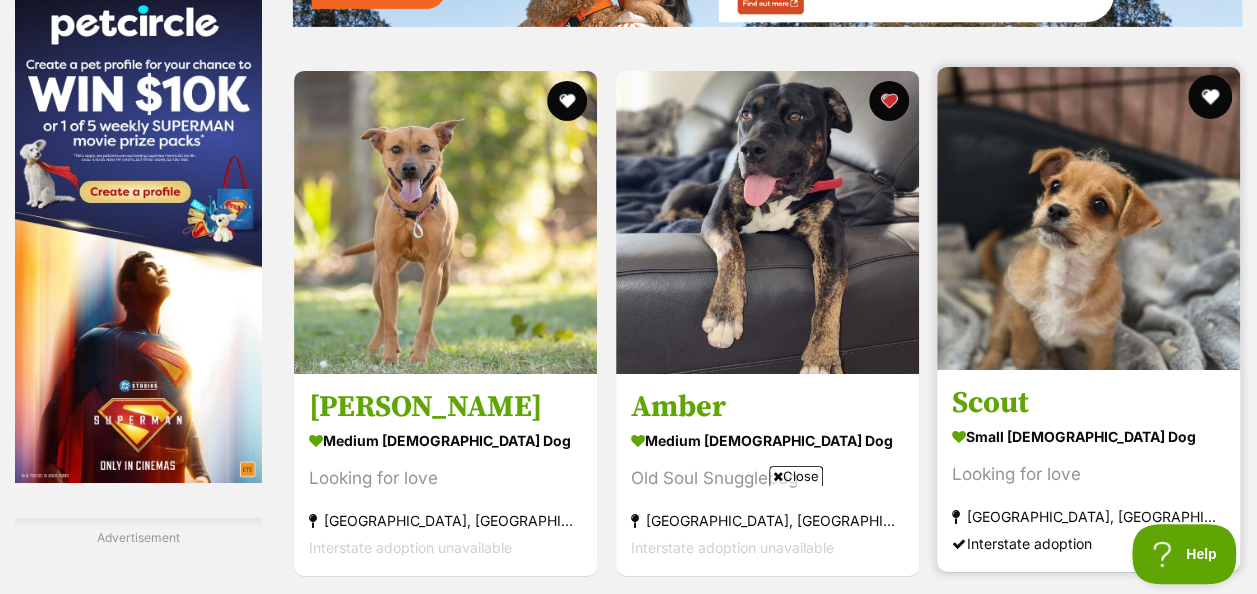 click at bounding box center (1210, 97) 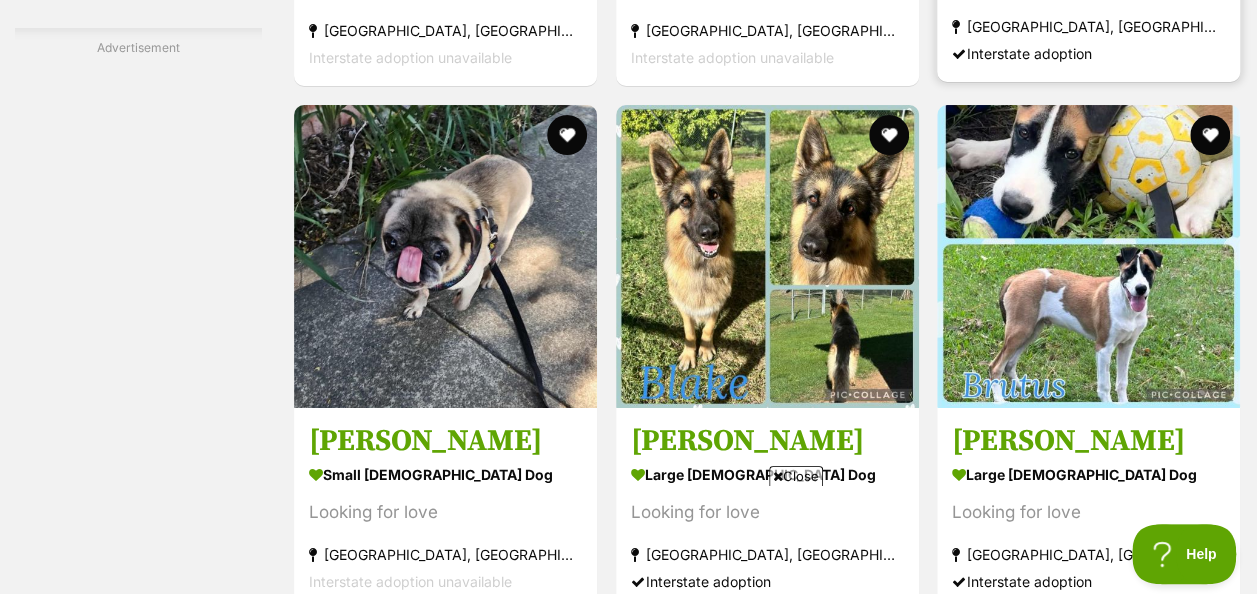 scroll, scrollTop: 3834, scrollLeft: 0, axis: vertical 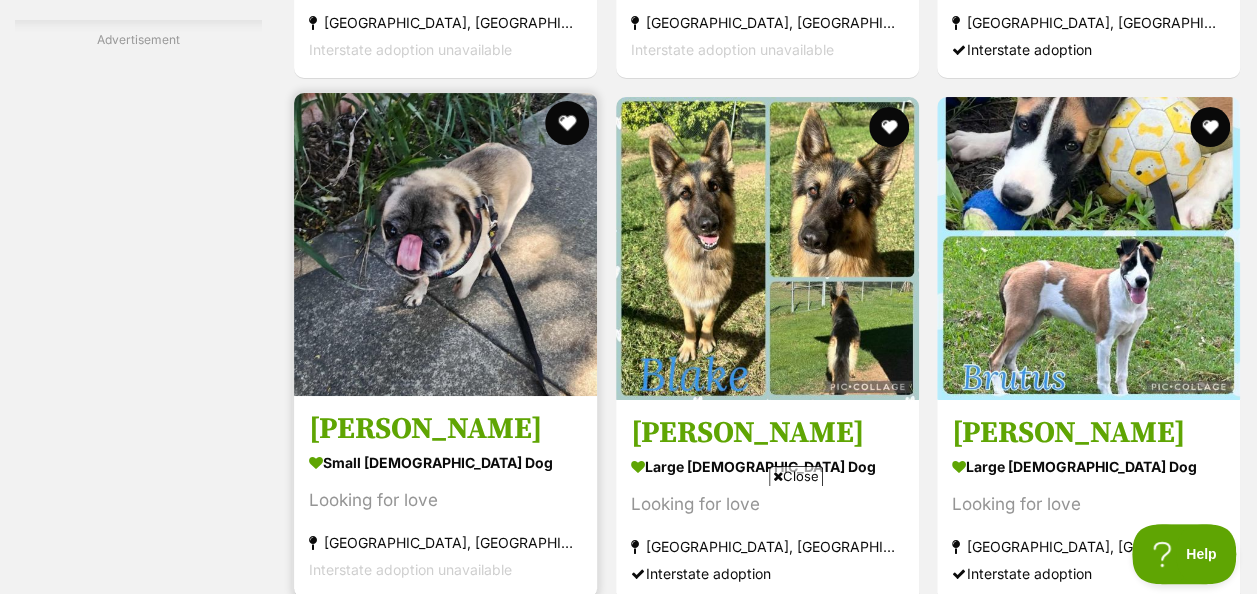 click at bounding box center [567, 123] 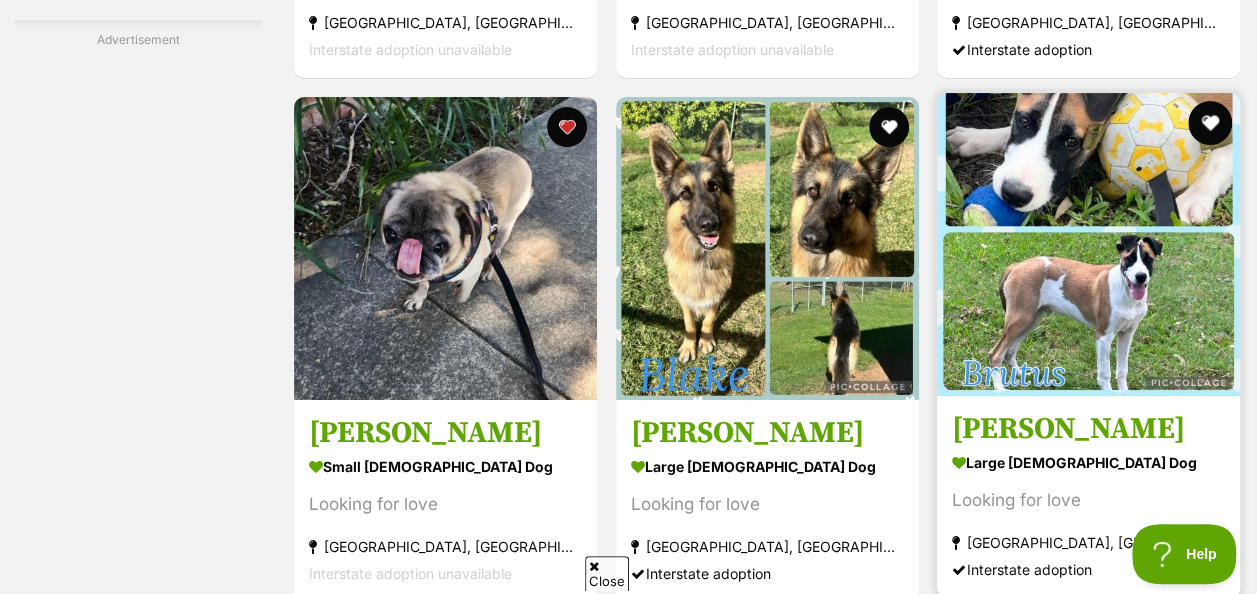 click at bounding box center [1210, 123] 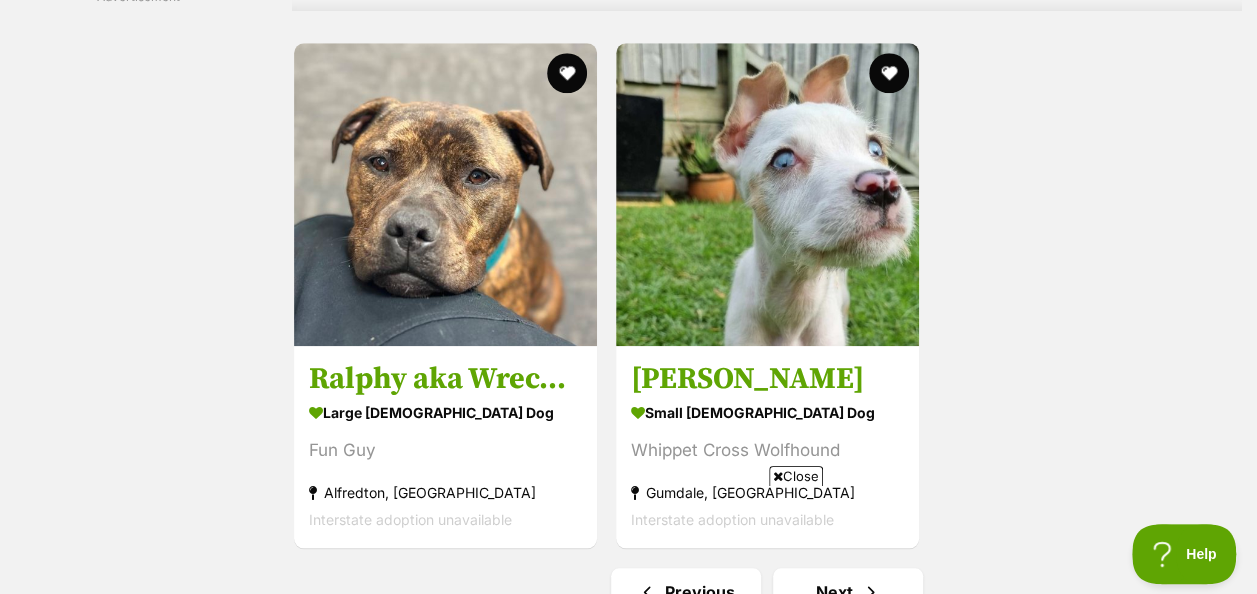 scroll, scrollTop: 4604, scrollLeft: 0, axis: vertical 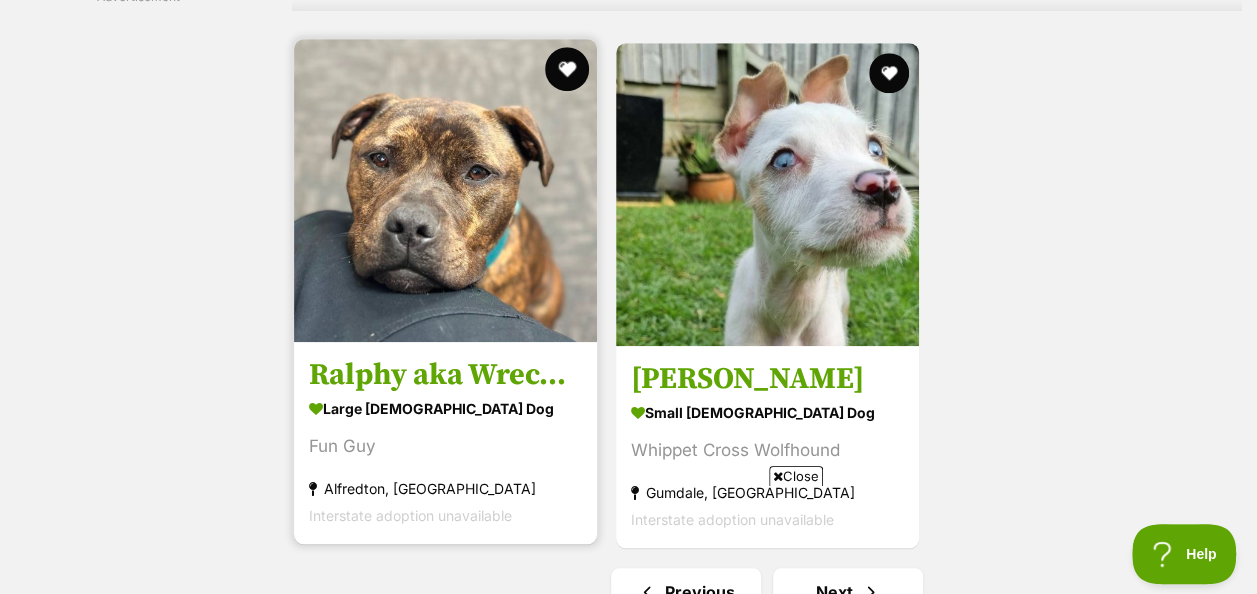 click at bounding box center [567, 69] 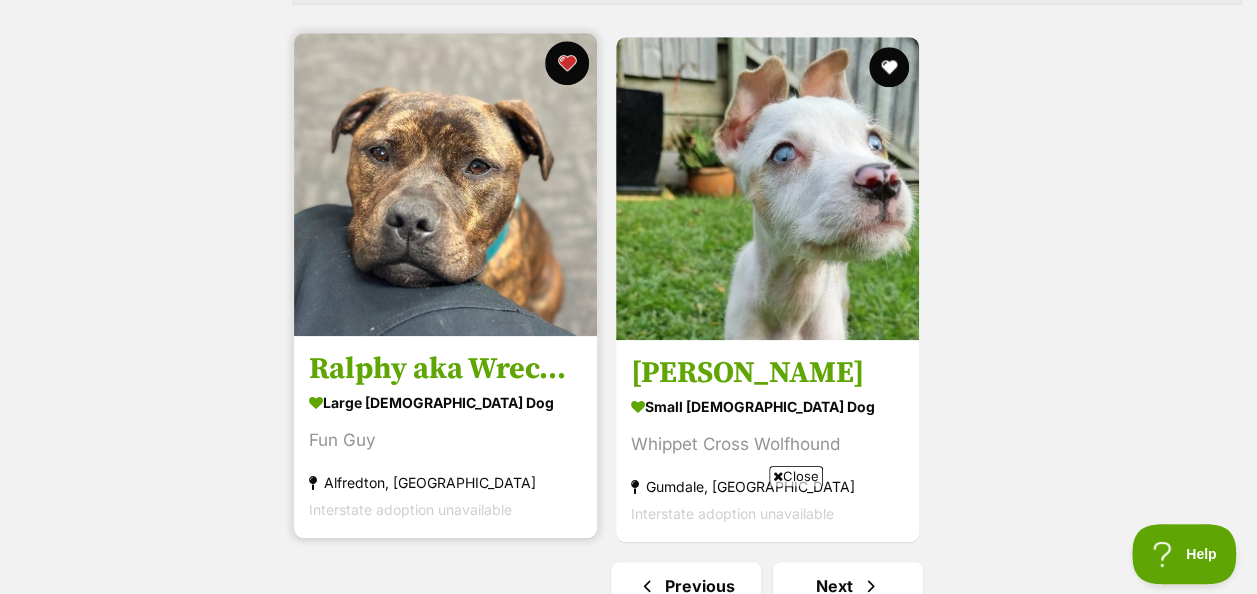 scroll, scrollTop: 4608, scrollLeft: 0, axis: vertical 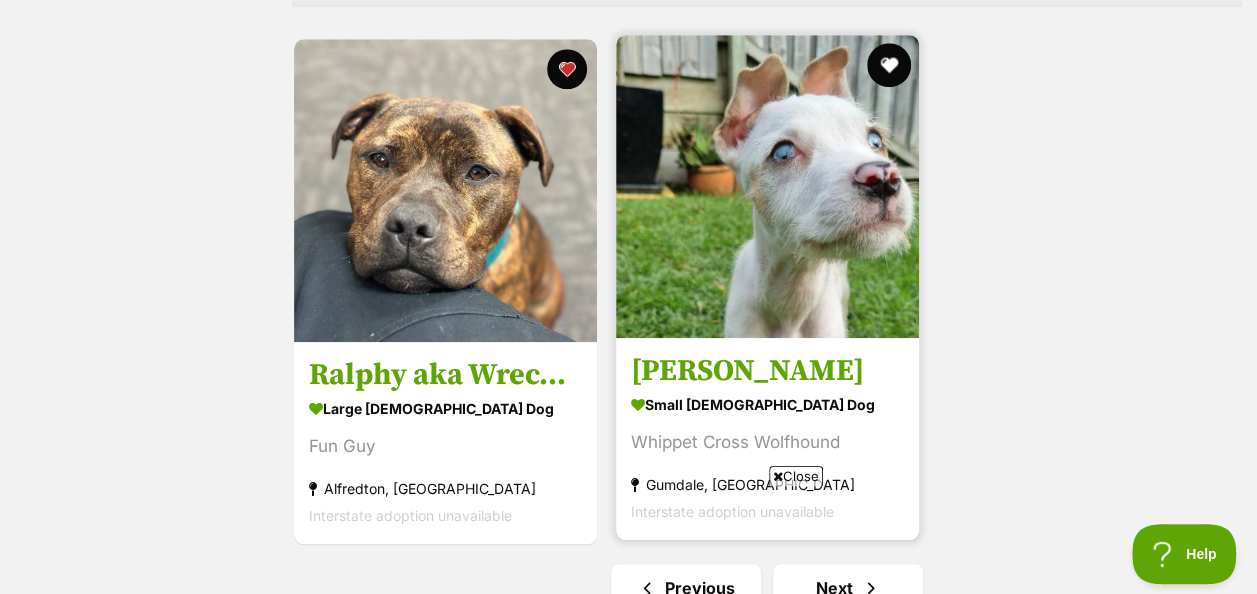 click at bounding box center (888, 65) 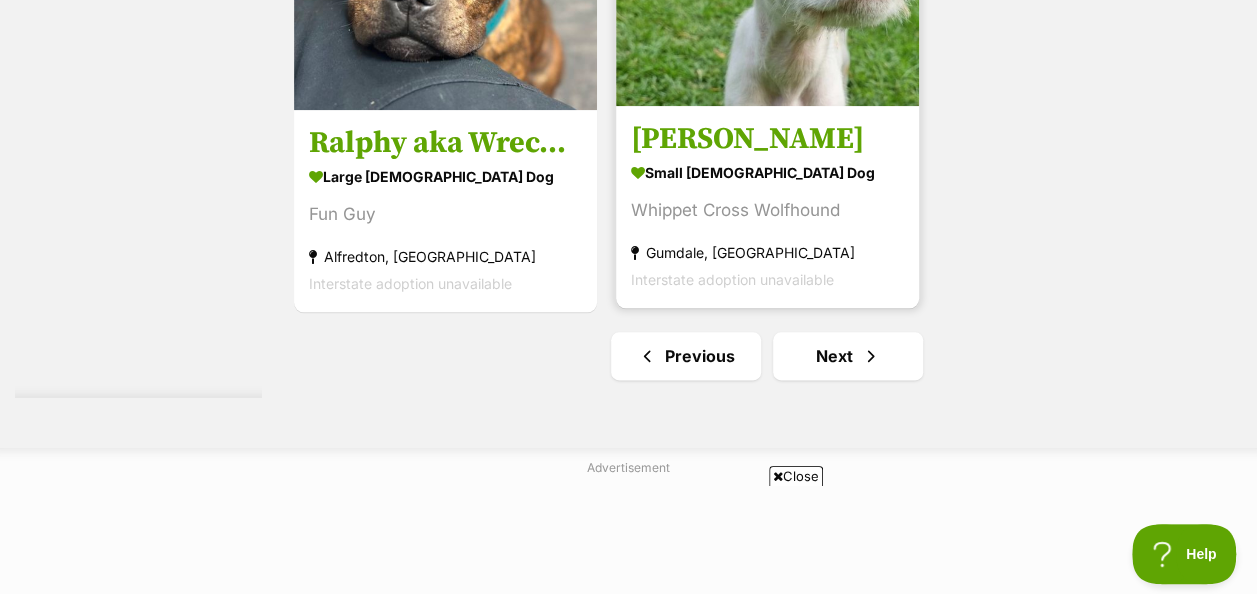 scroll, scrollTop: 4842, scrollLeft: 0, axis: vertical 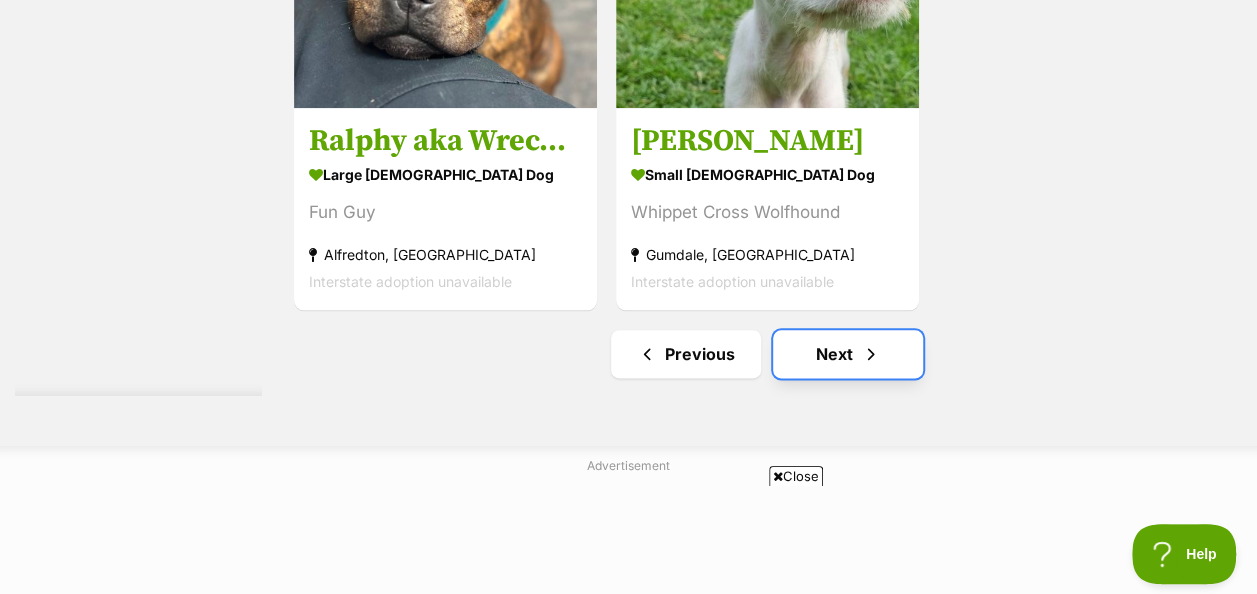 click on "Next" at bounding box center [848, 354] 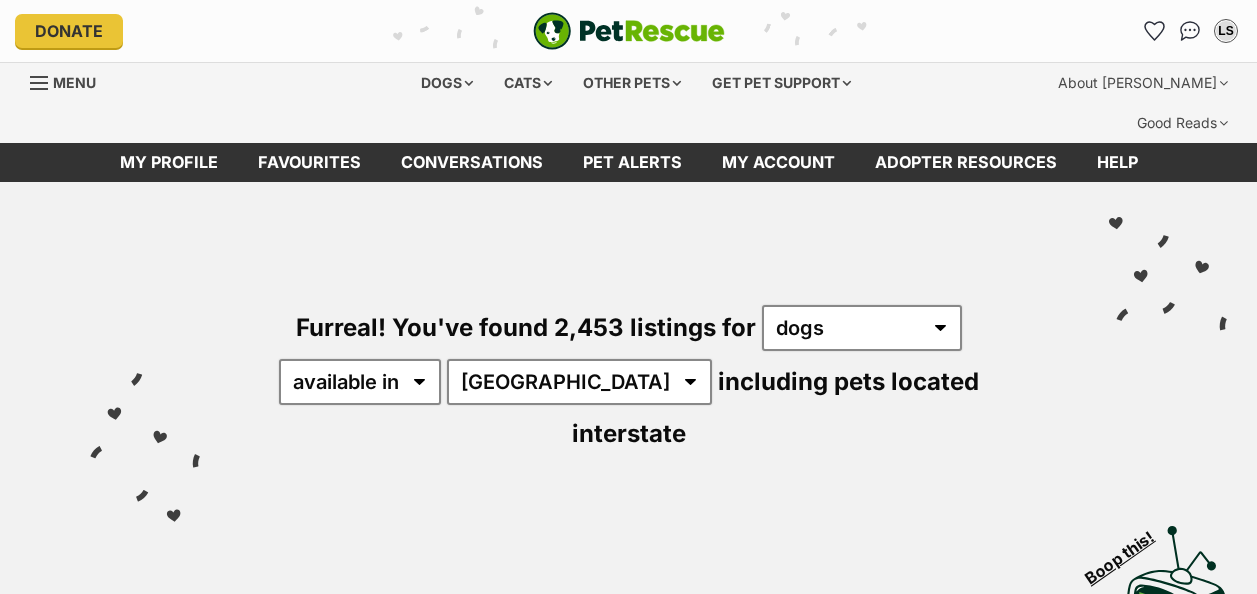 scroll, scrollTop: 0, scrollLeft: 0, axis: both 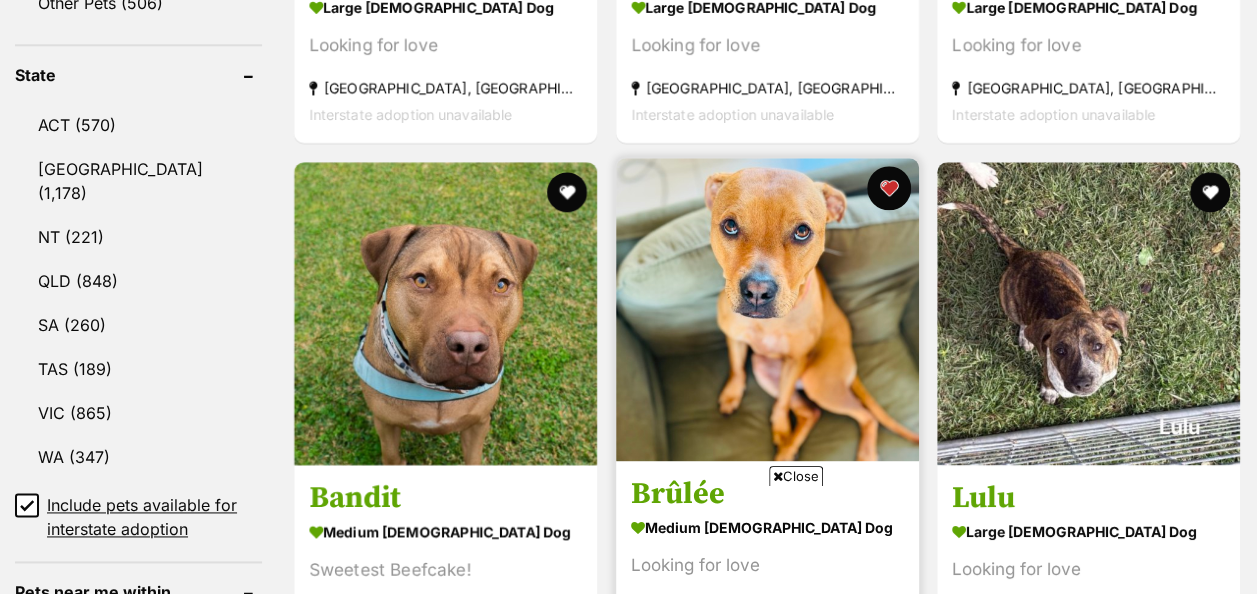 click at bounding box center (888, 188) 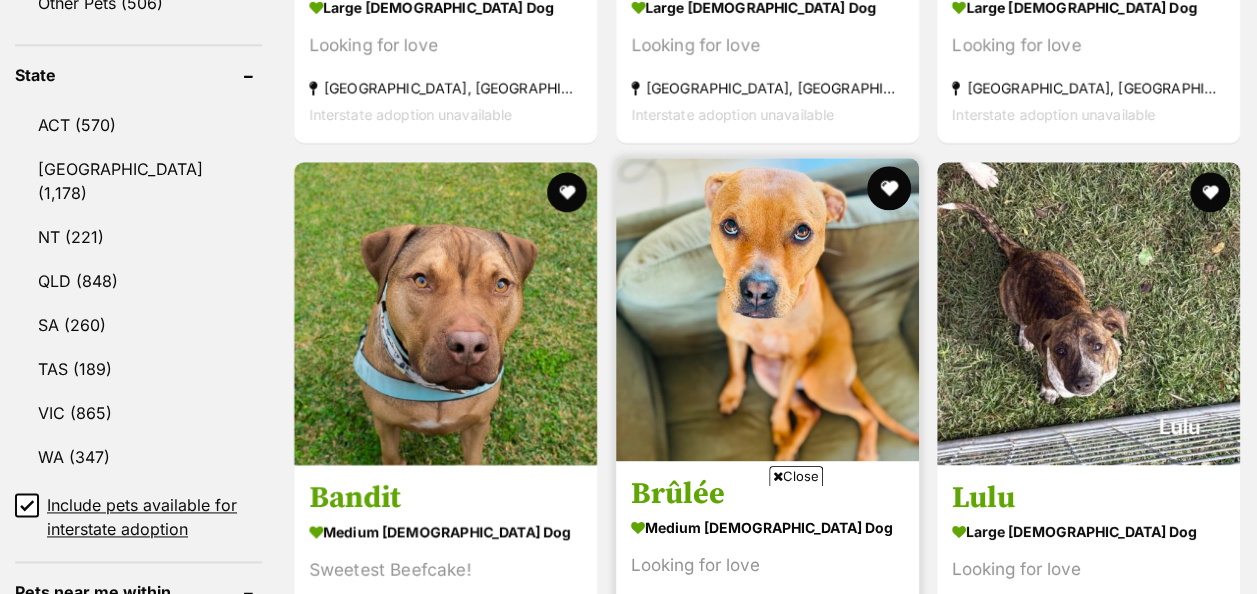 click at bounding box center [888, 188] 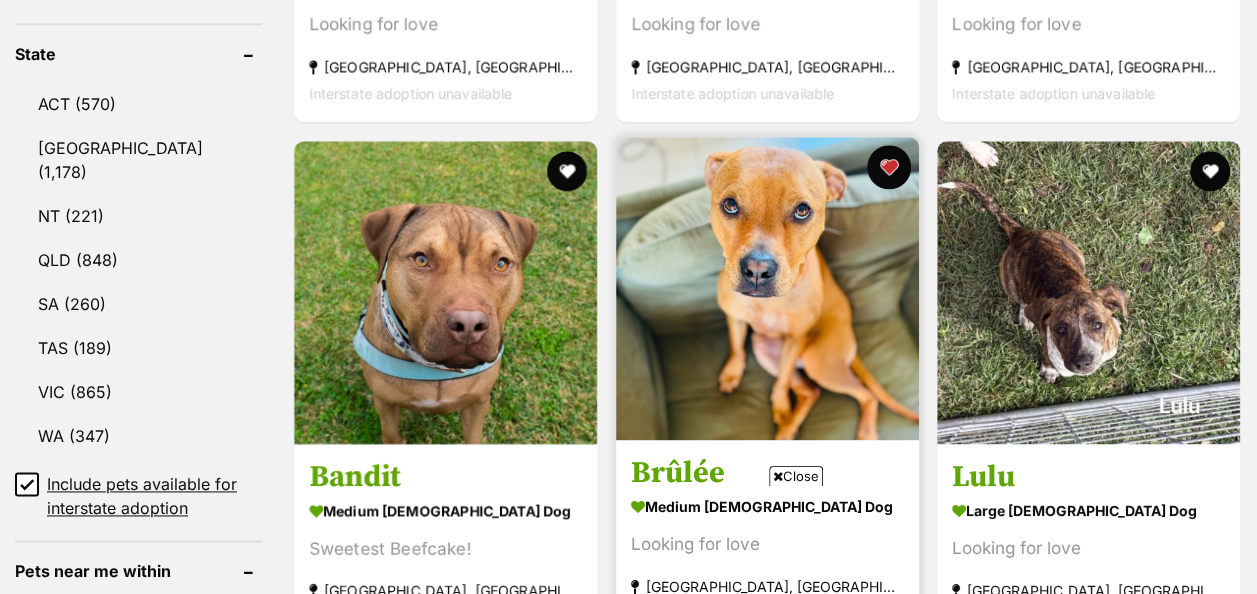 scroll, scrollTop: 1126, scrollLeft: 0, axis: vertical 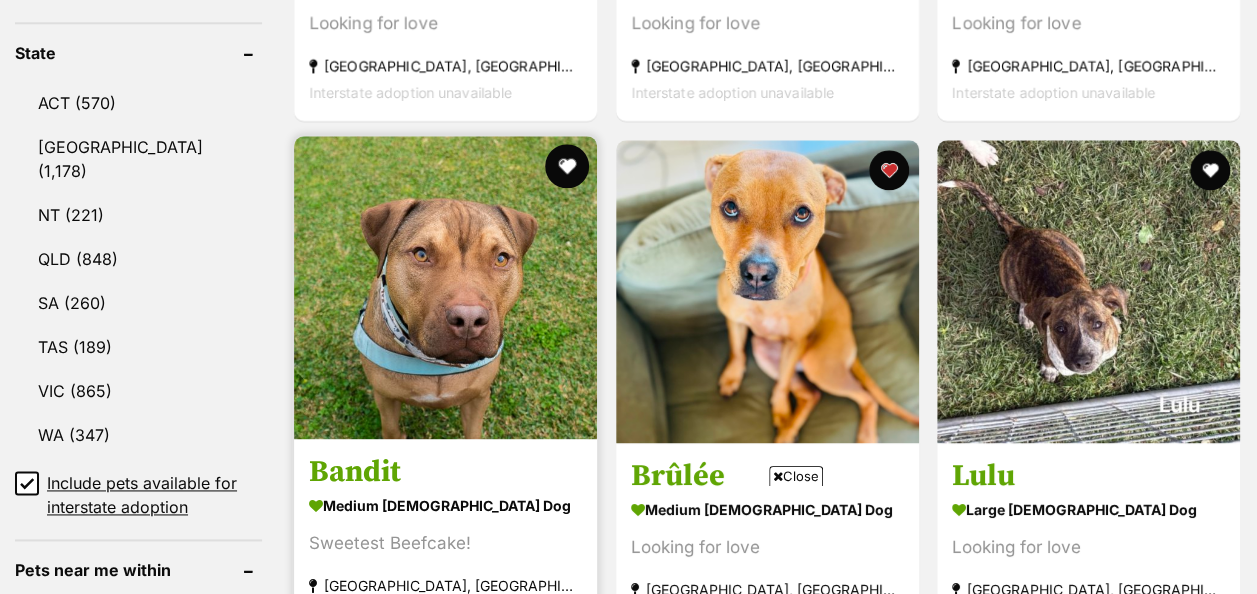 click at bounding box center (567, 166) 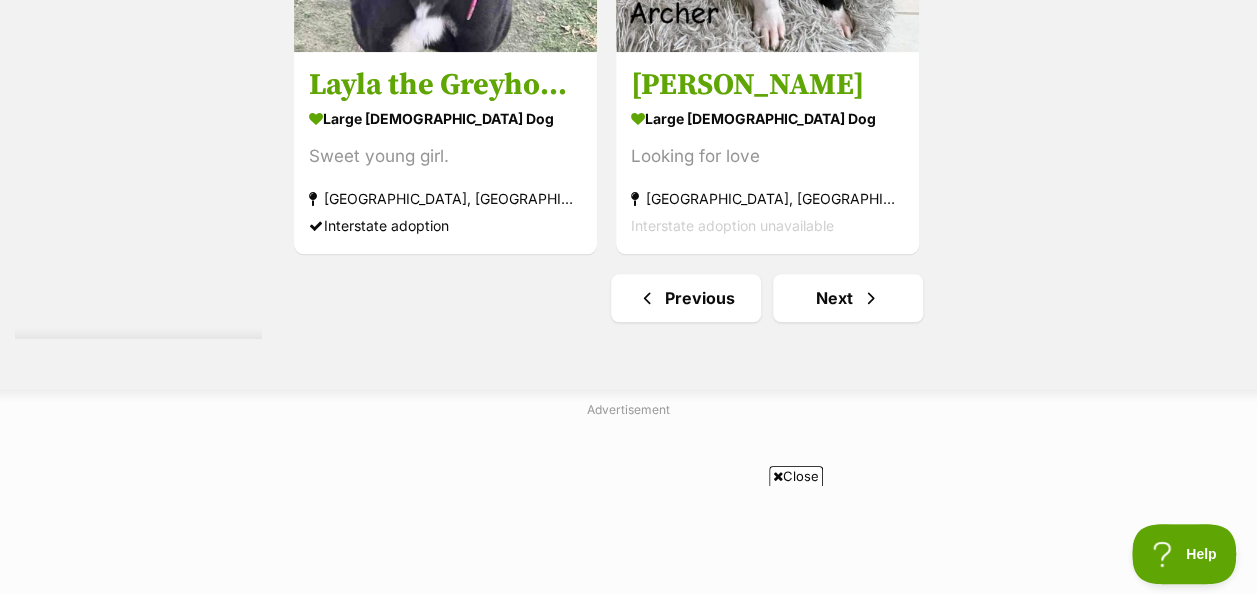 scroll, scrollTop: 4714, scrollLeft: 0, axis: vertical 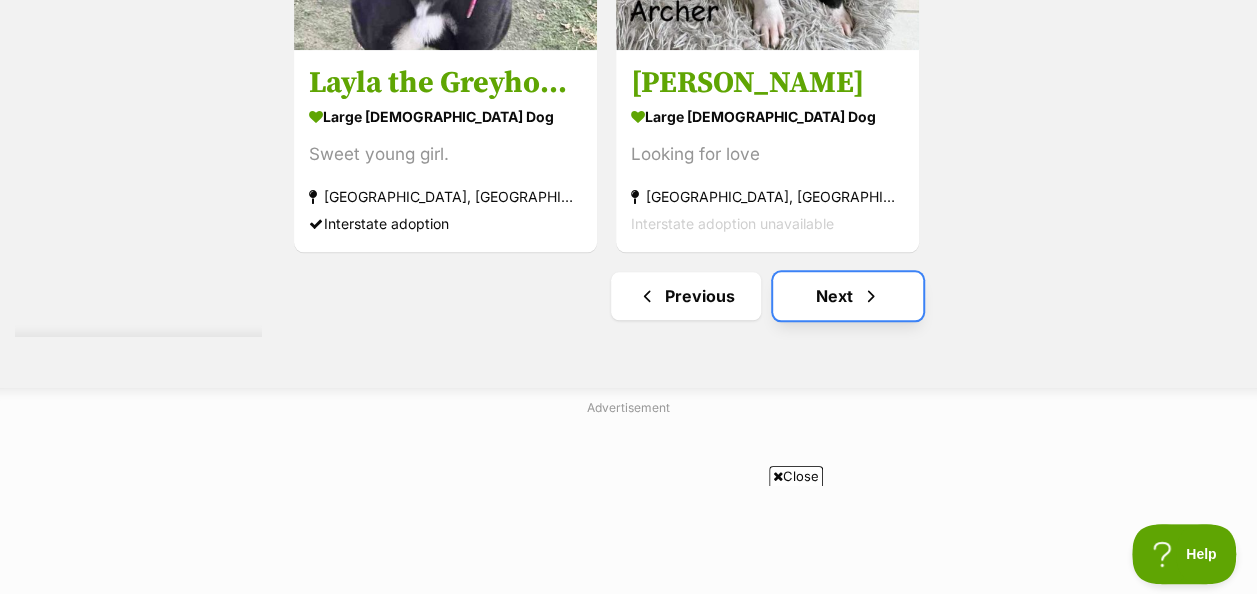 click on "Next" at bounding box center [848, 296] 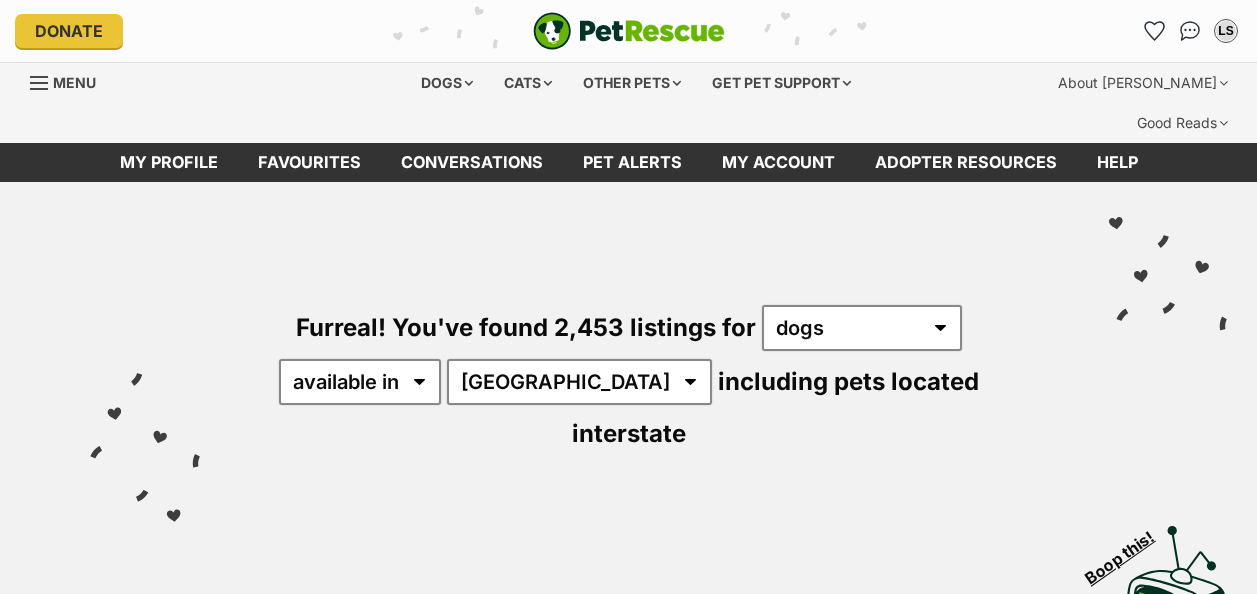 scroll, scrollTop: 0, scrollLeft: 0, axis: both 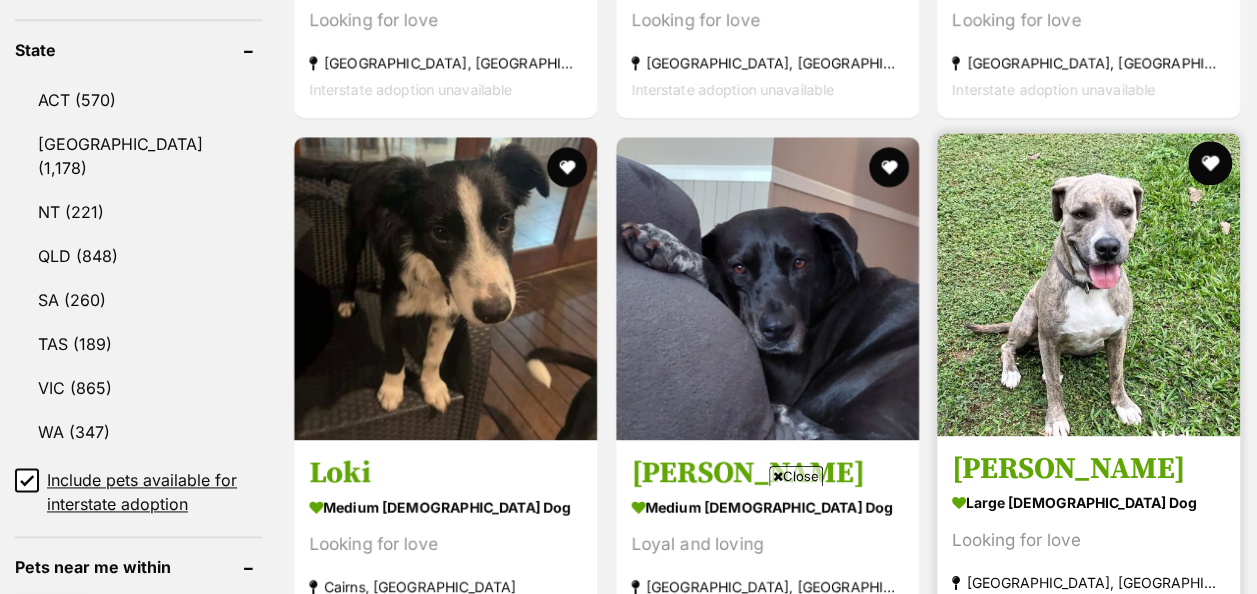 click at bounding box center [1210, 163] 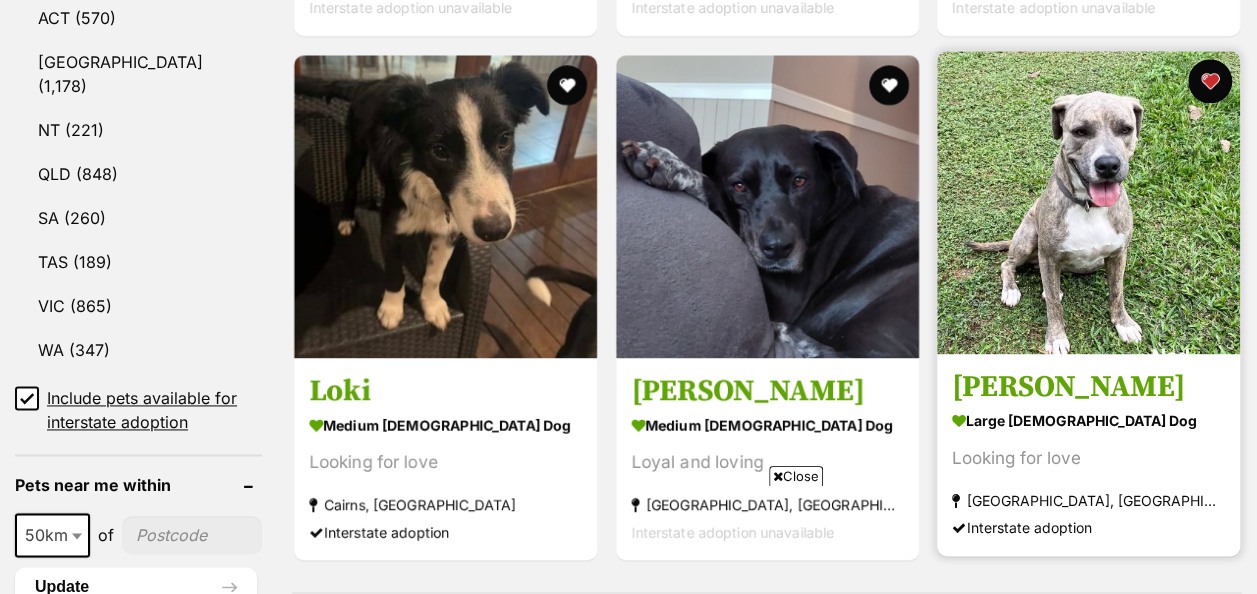 scroll, scrollTop: 1142, scrollLeft: 0, axis: vertical 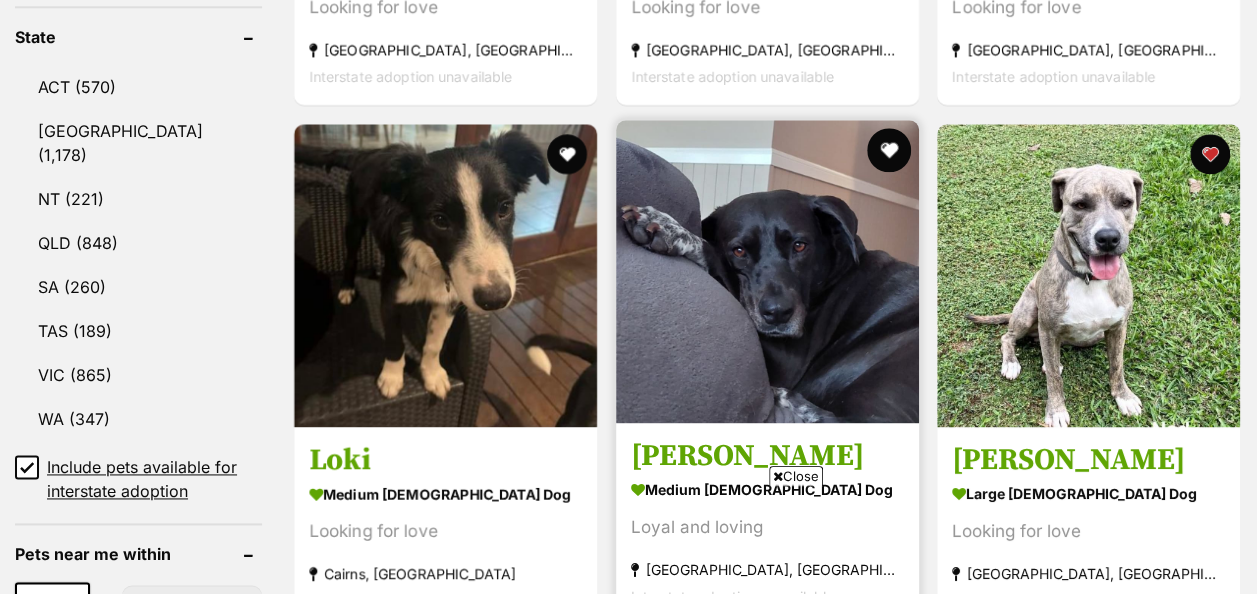 click at bounding box center (888, 150) 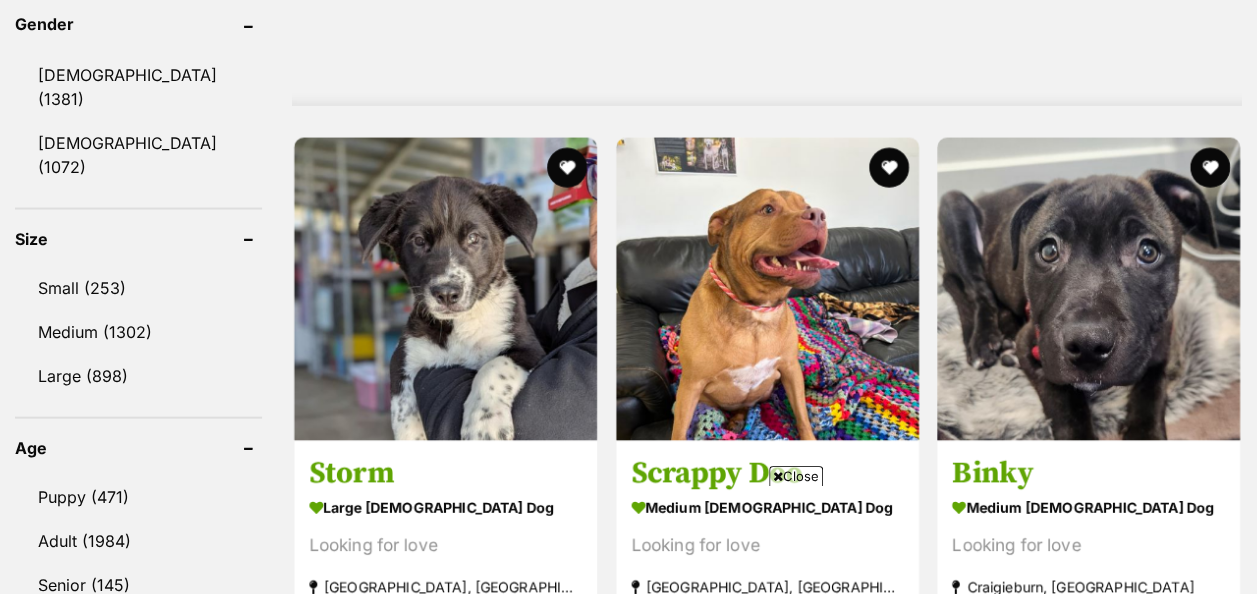 scroll, scrollTop: 1846, scrollLeft: 0, axis: vertical 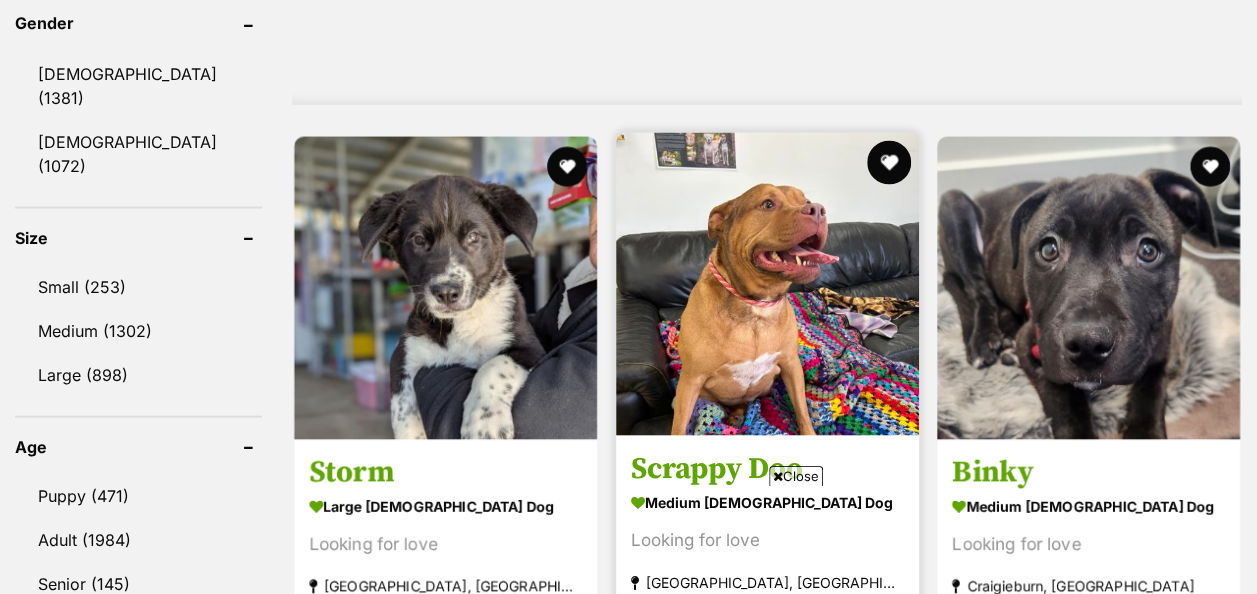 click at bounding box center (888, 162) 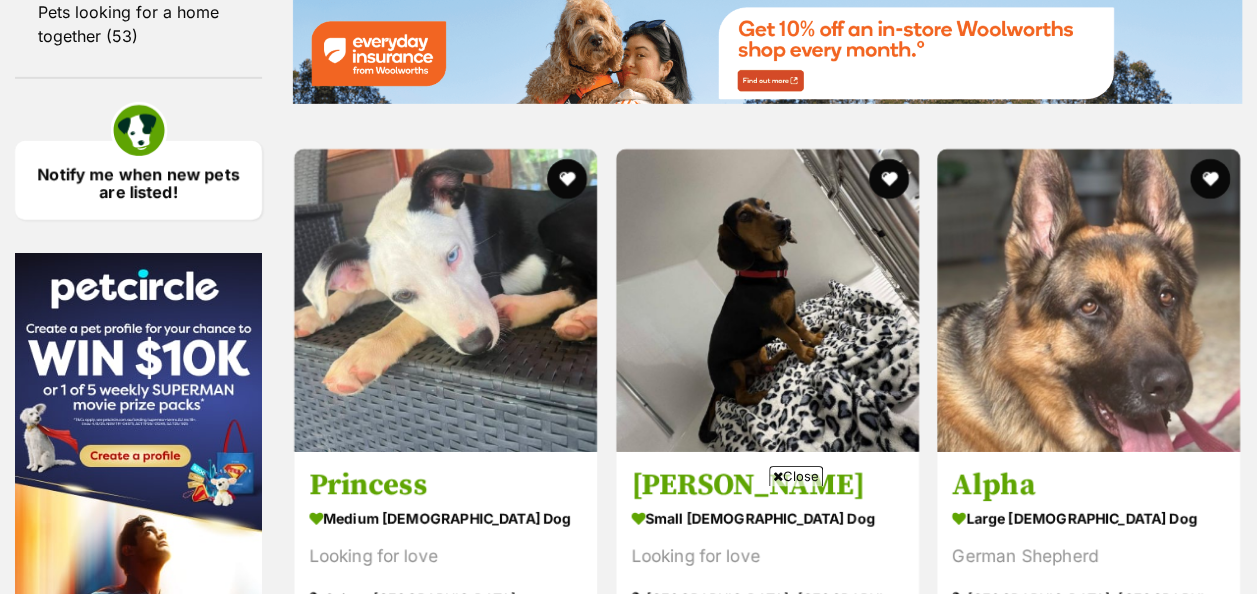 scroll, scrollTop: 3119, scrollLeft: 0, axis: vertical 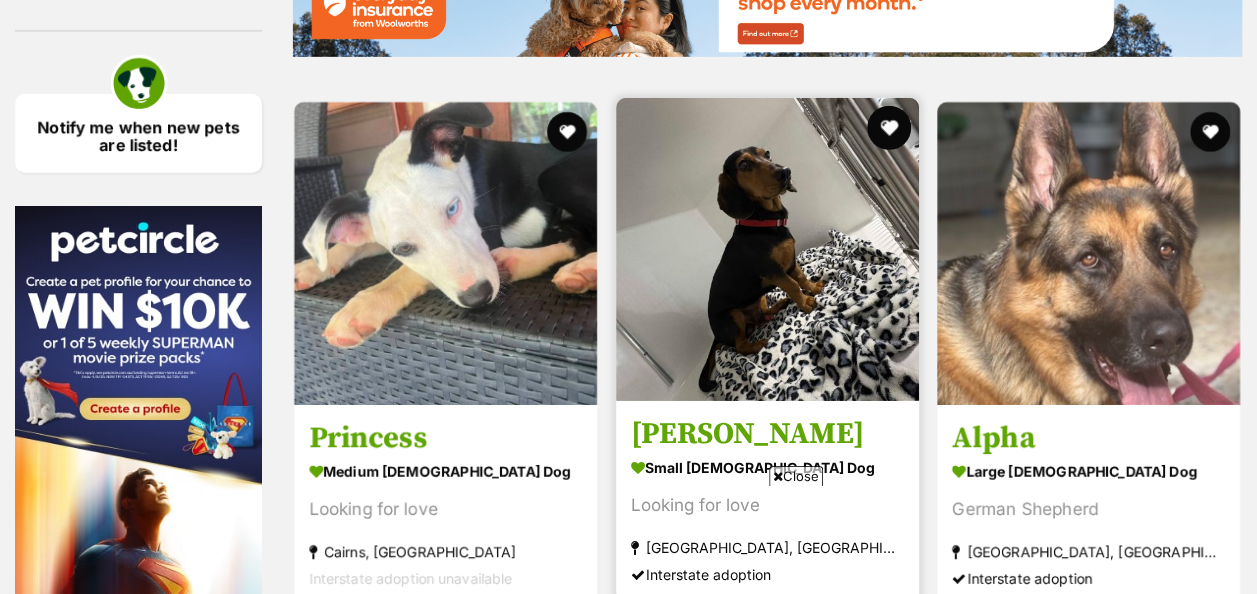 click at bounding box center (888, 128) 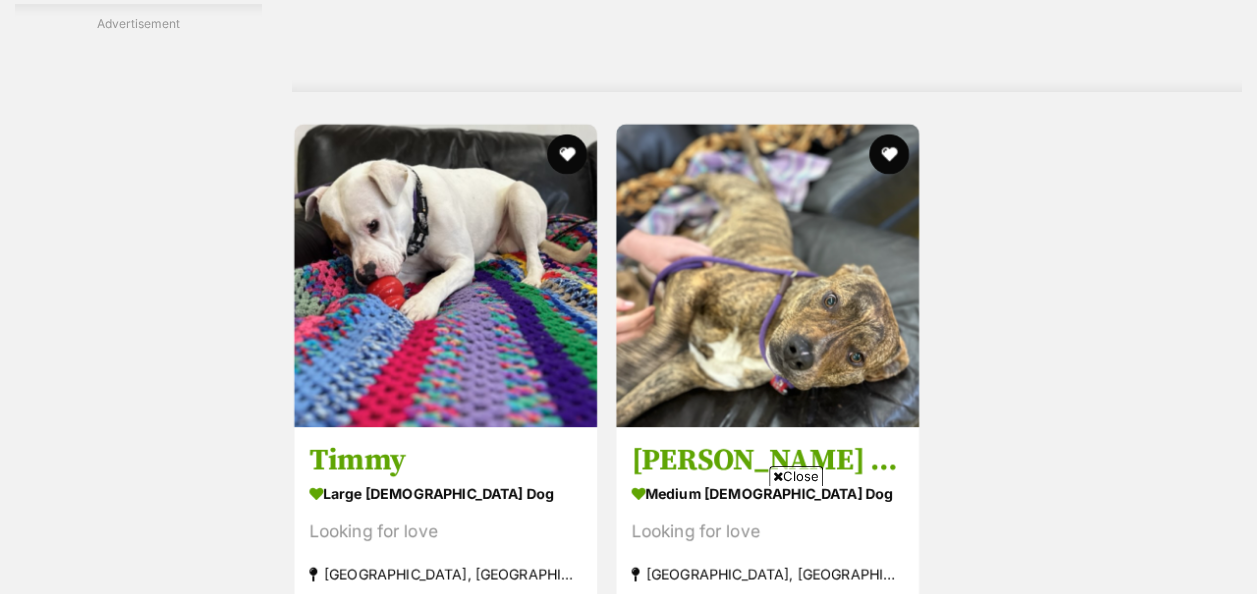 scroll, scrollTop: 4338, scrollLeft: 0, axis: vertical 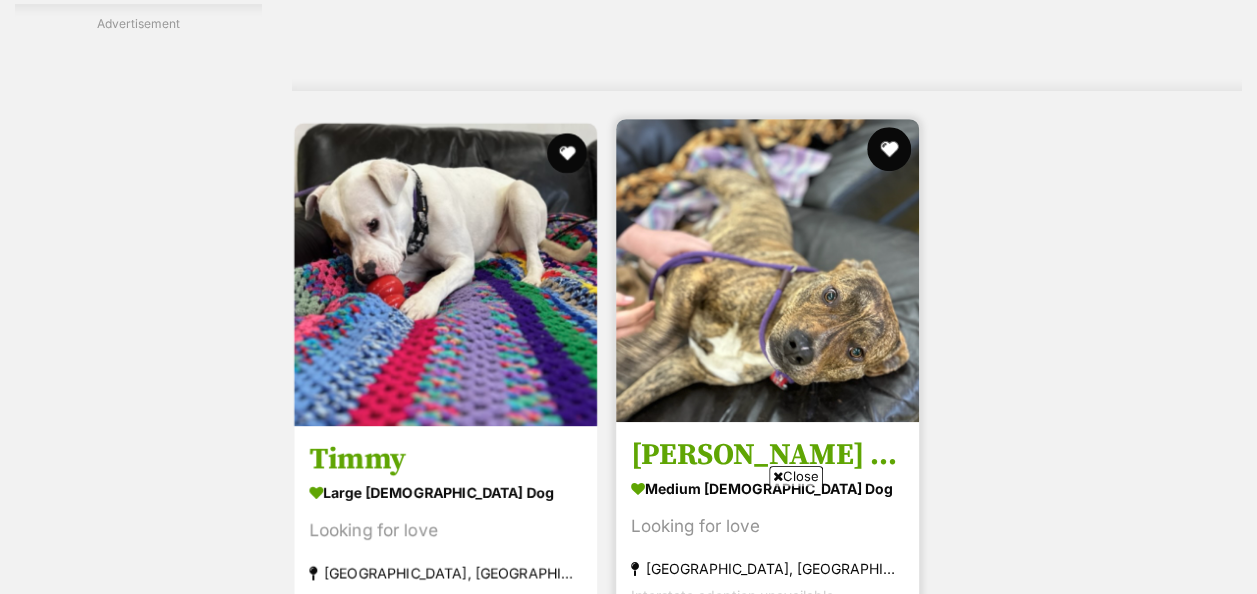 click at bounding box center (888, 149) 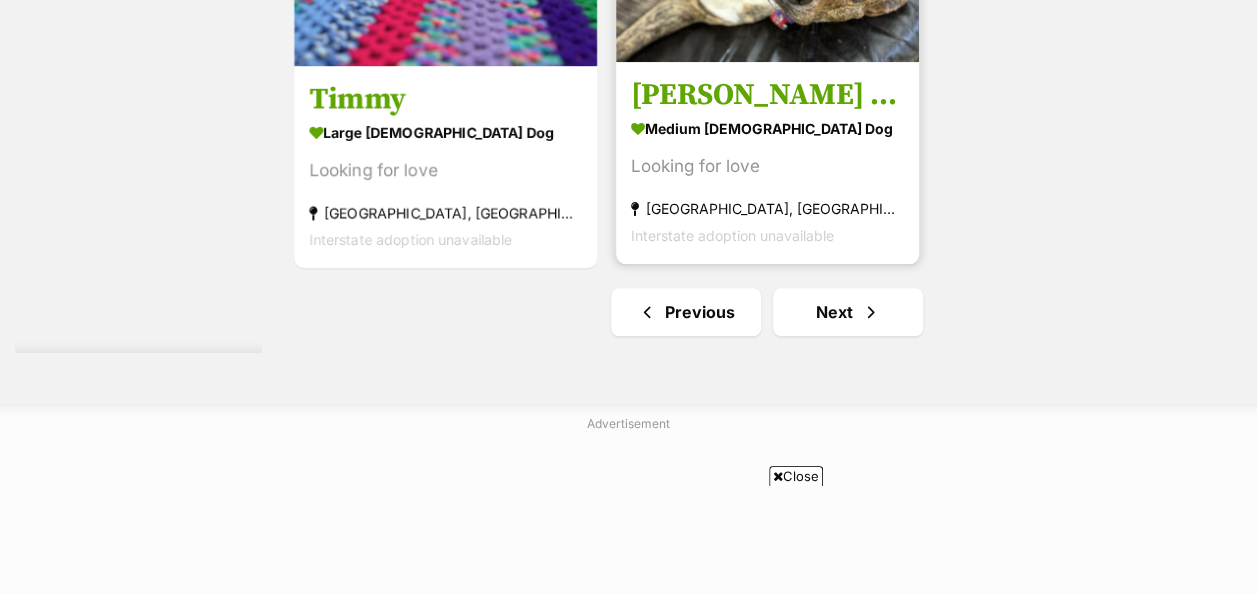 scroll, scrollTop: 4870, scrollLeft: 0, axis: vertical 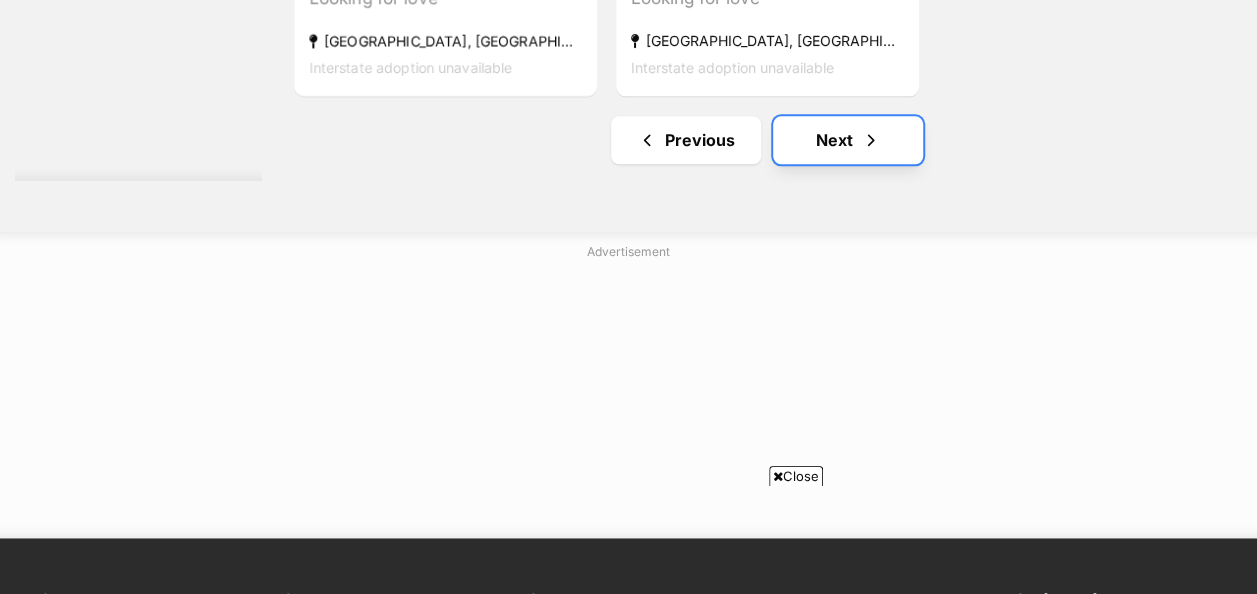 click on "Next" at bounding box center (848, 140) 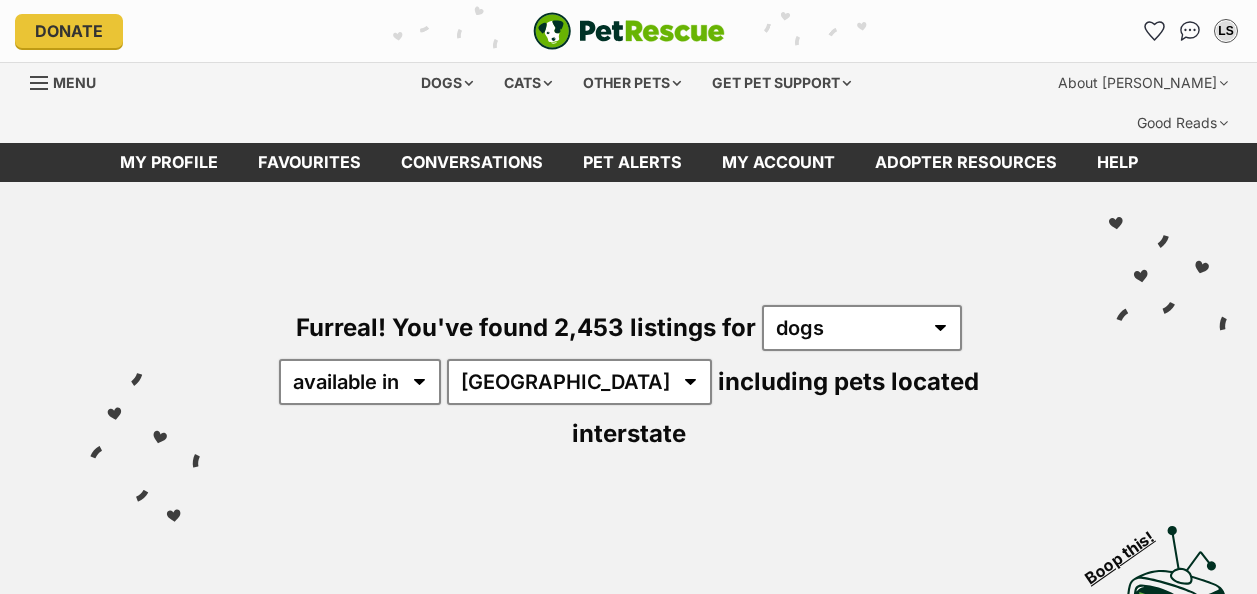 scroll, scrollTop: 0, scrollLeft: 0, axis: both 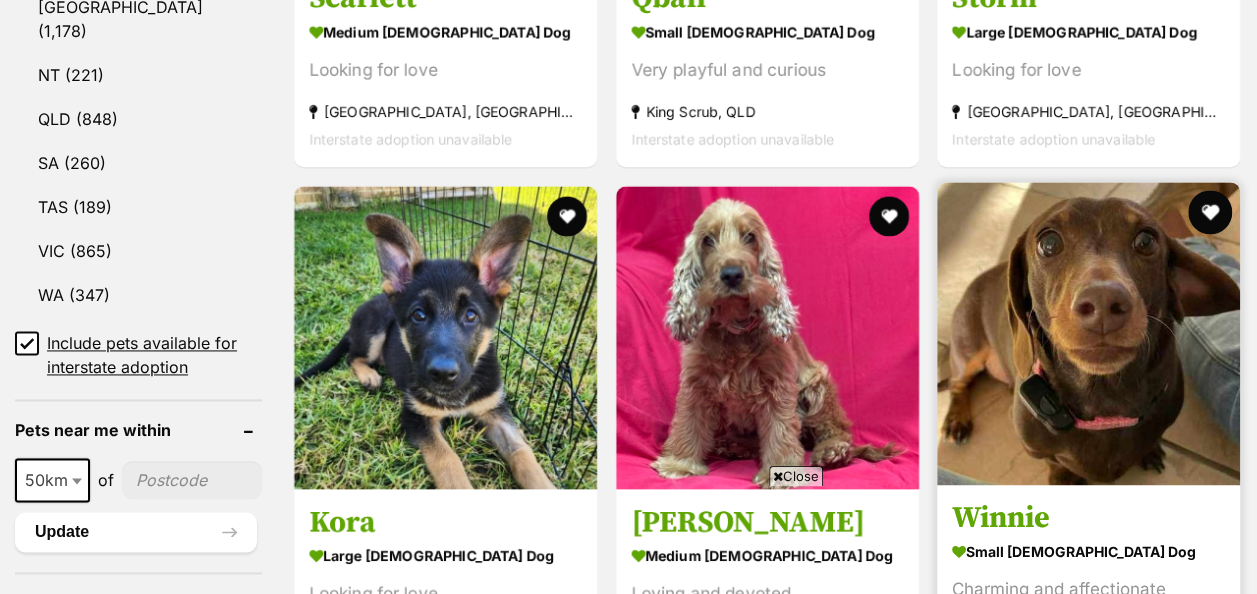 click at bounding box center (1210, 212) 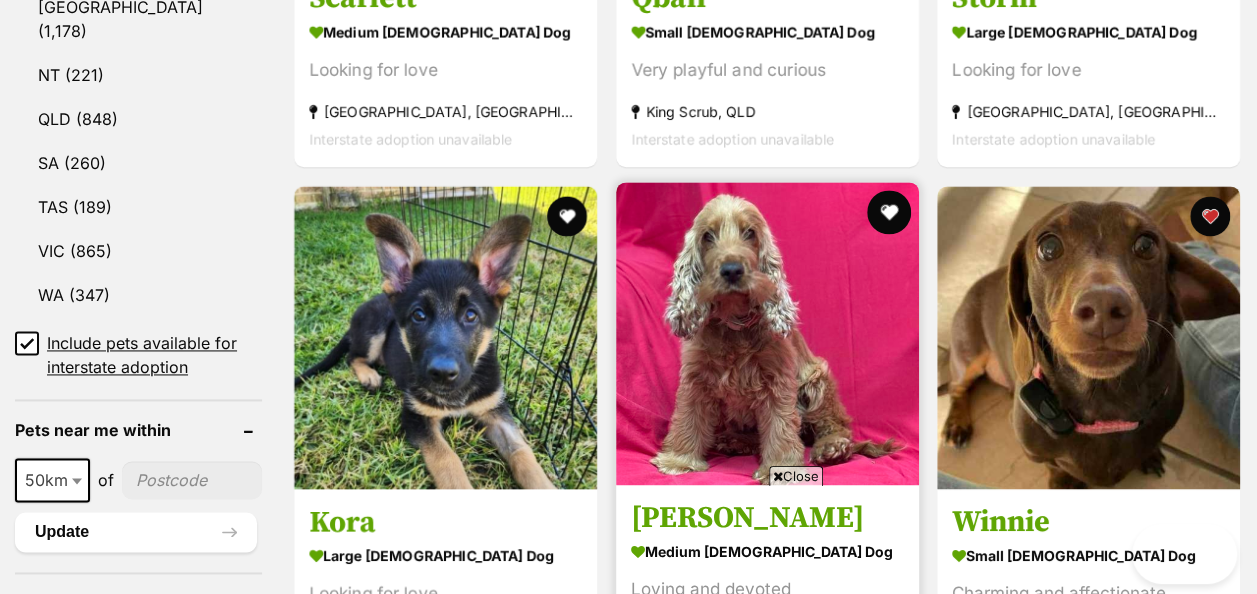 click at bounding box center [888, 212] 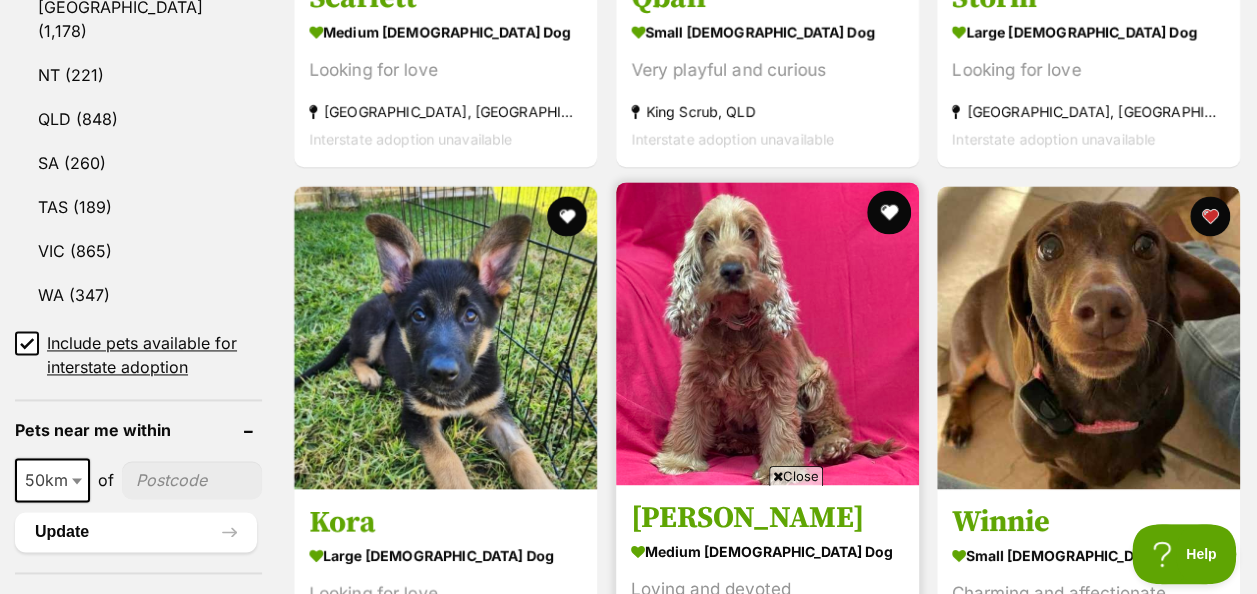 scroll, scrollTop: 0, scrollLeft: 0, axis: both 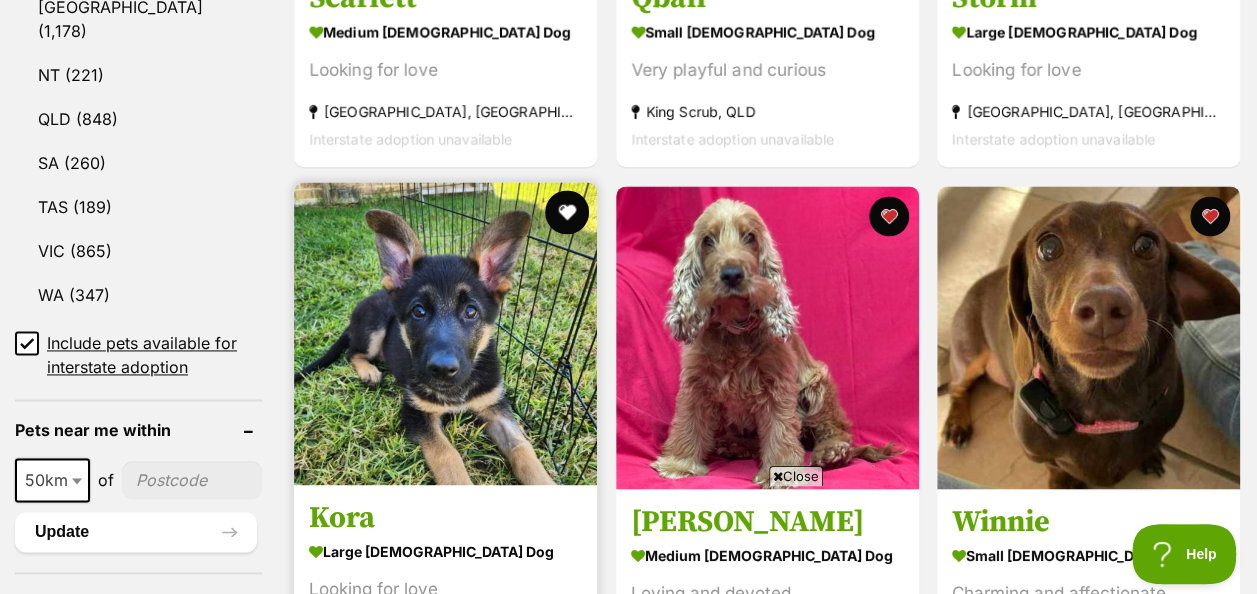 click at bounding box center [567, 212] 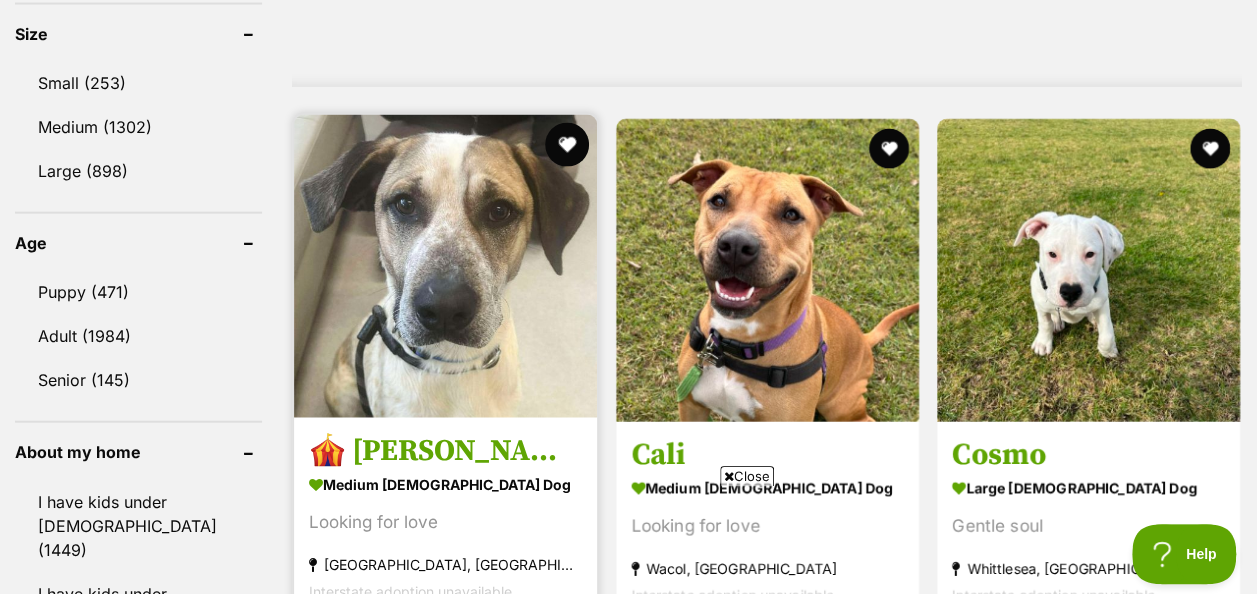 scroll, scrollTop: 2053, scrollLeft: 0, axis: vertical 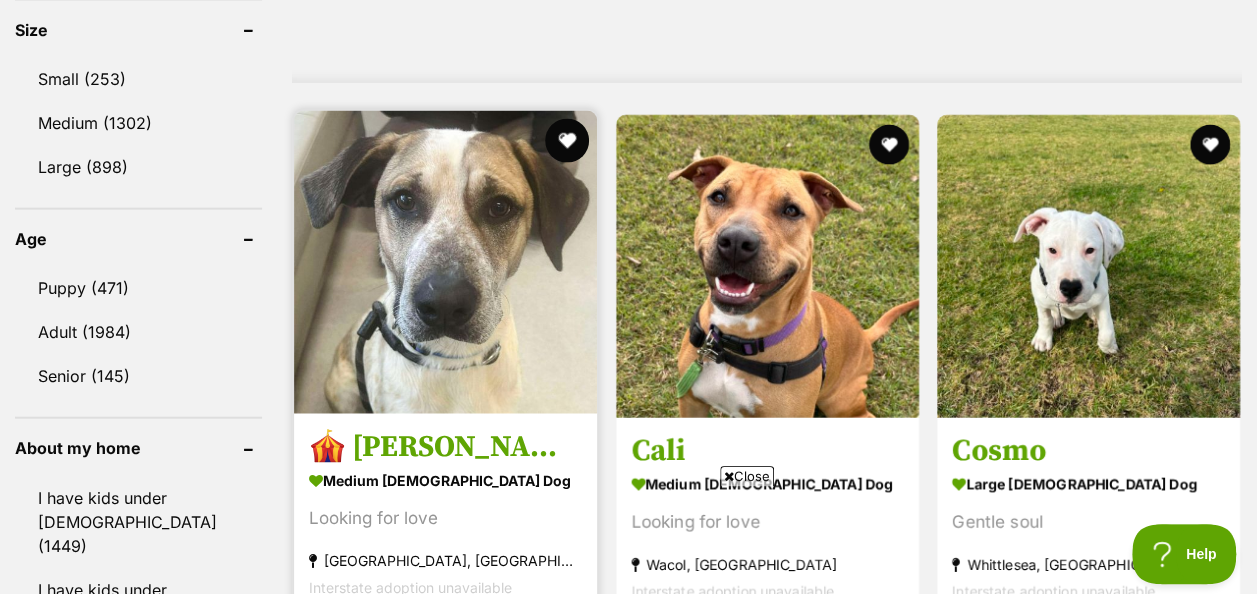 click at bounding box center [567, 141] 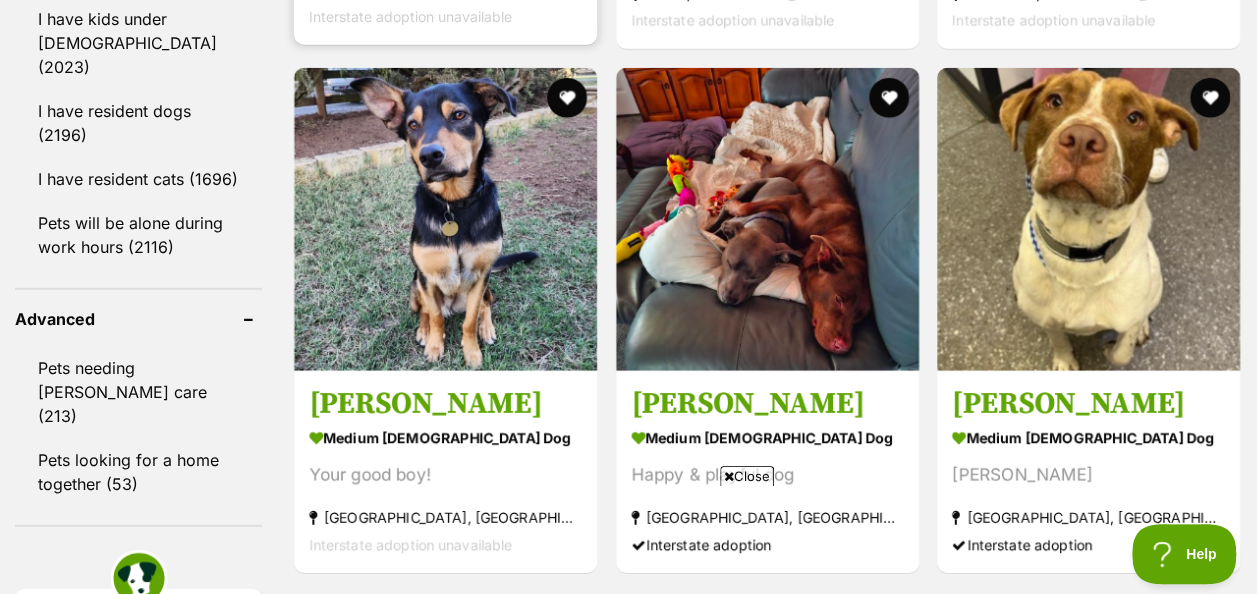 scroll, scrollTop: 2621, scrollLeft: 0, axis: vertical 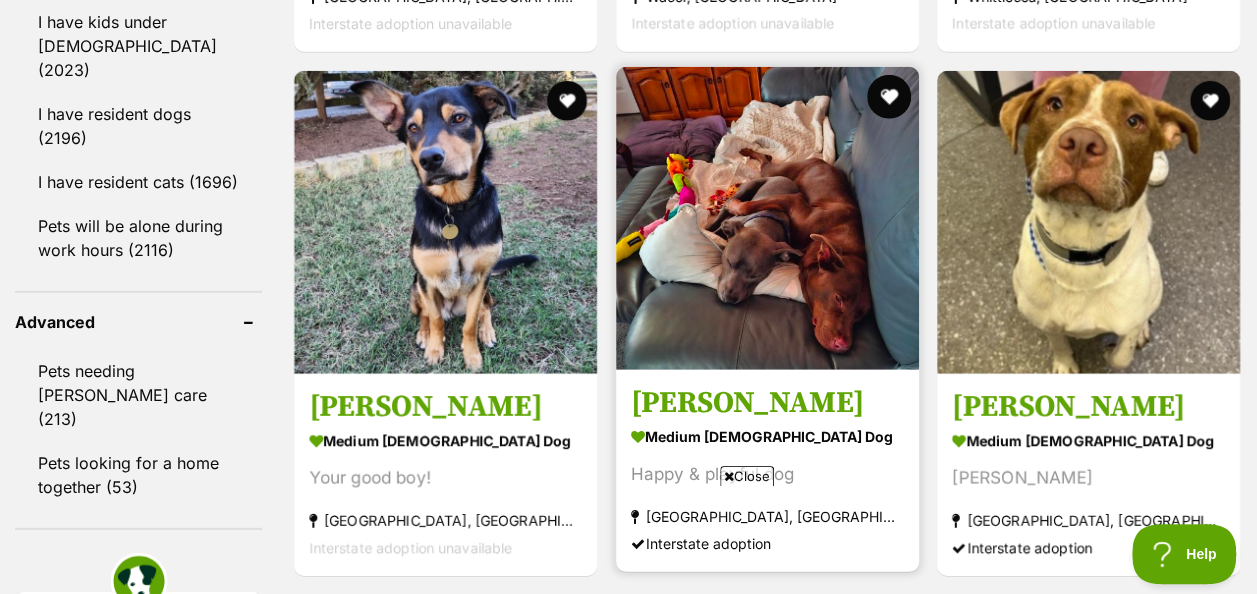 click at bounding box center [888, 97] 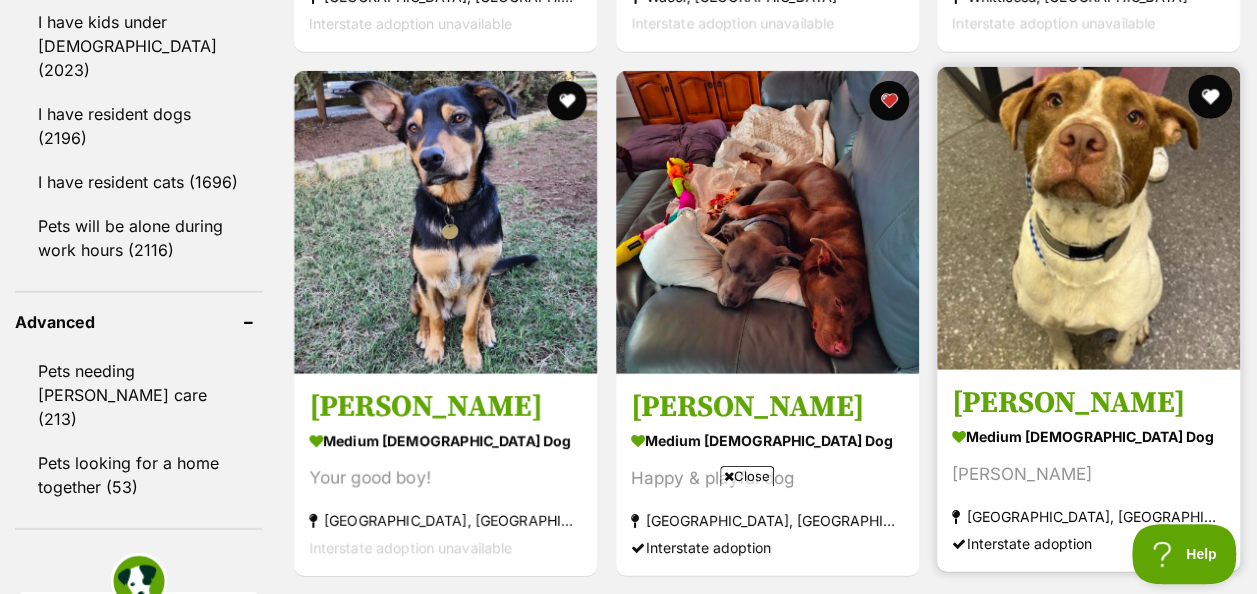 click at bounding box center (1210, 97) 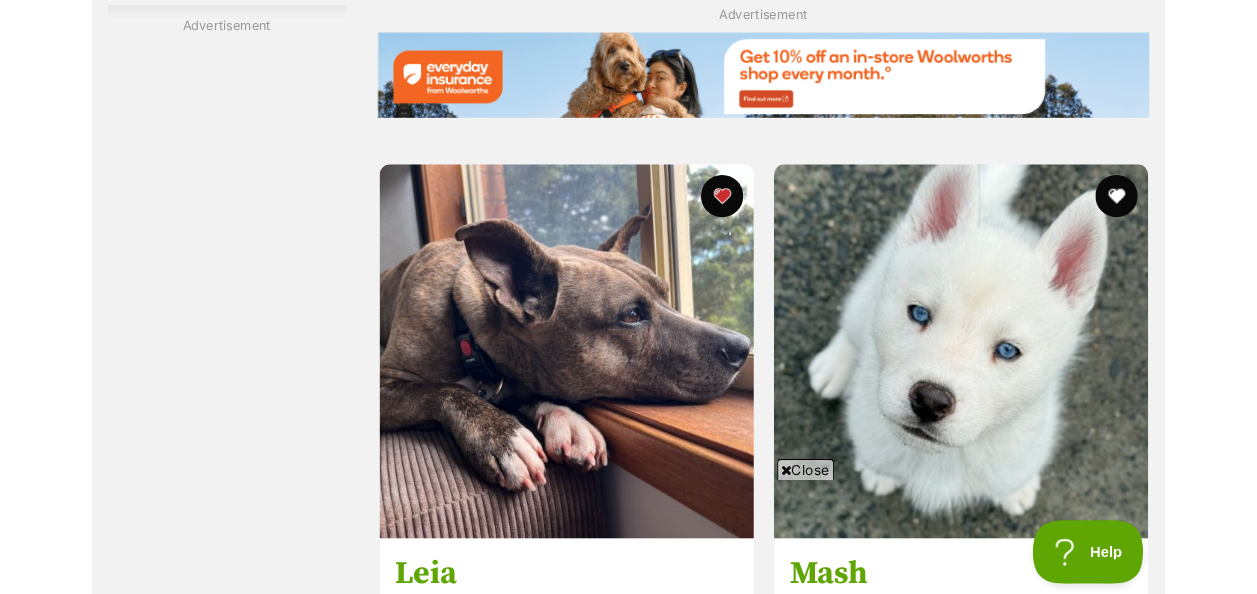scroll, scrollTop: 4574, scrollLeft: 0, axis: vertical 